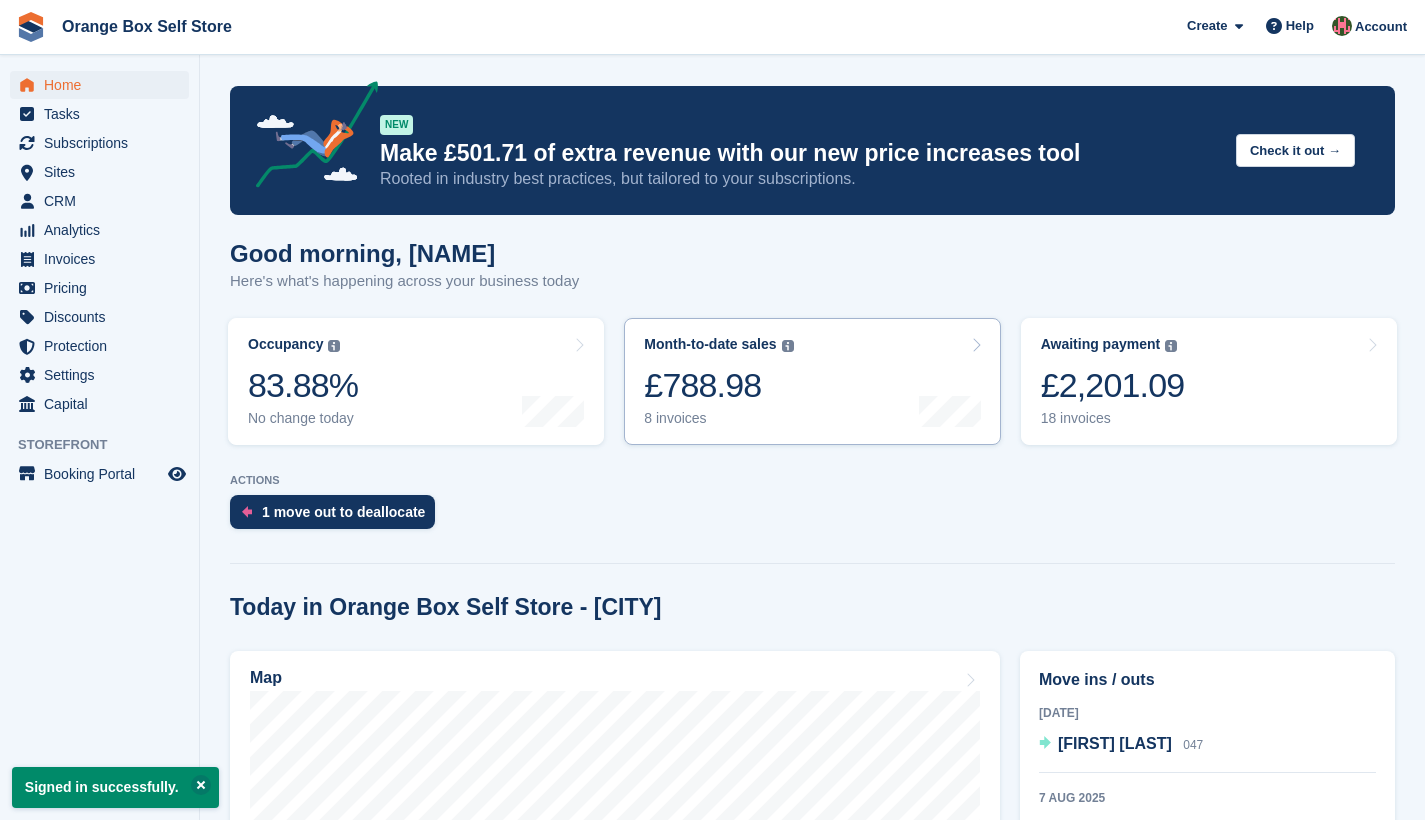 scroll, scrollTop: 0, scrollLeft: 0, axis: both 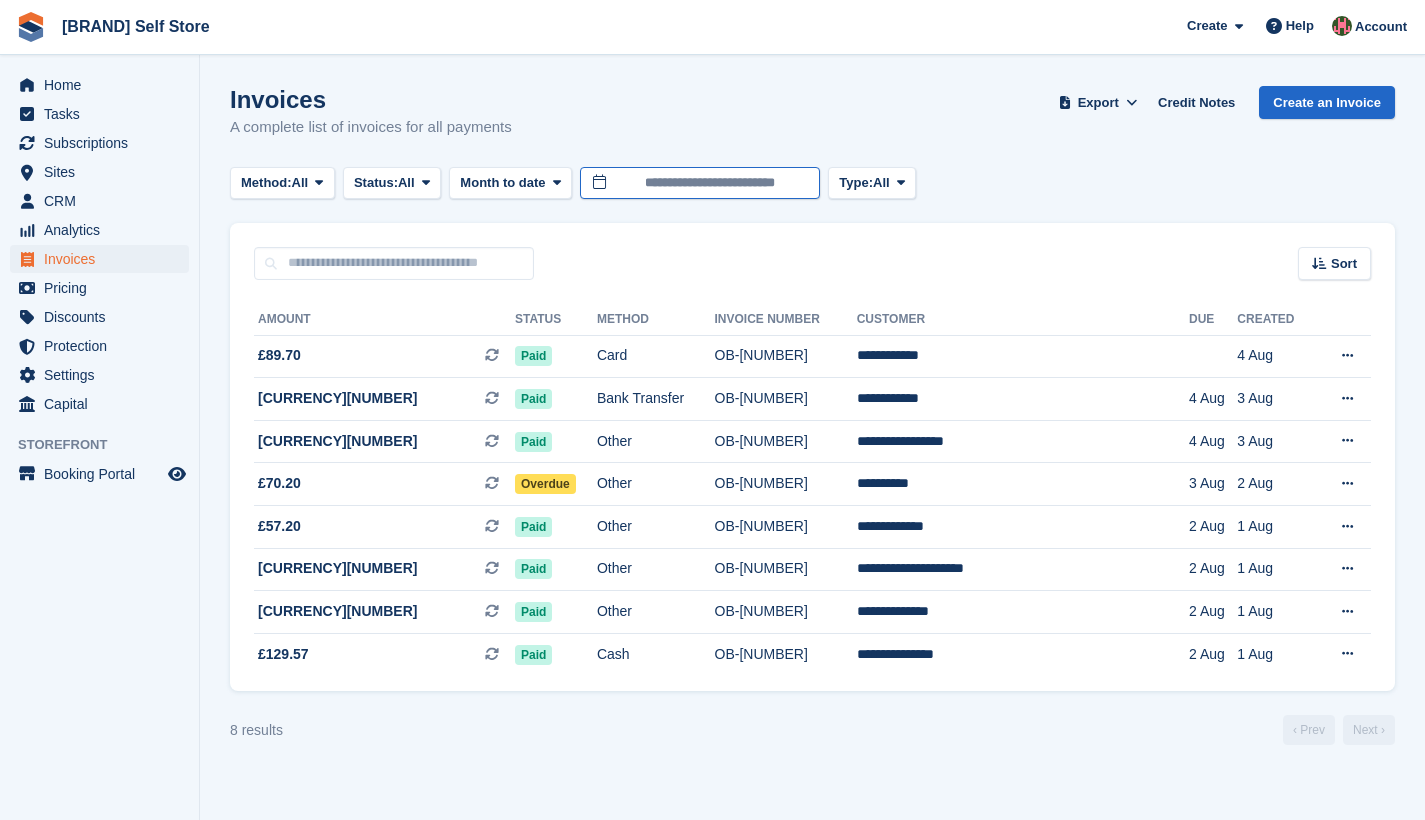 click on "**********" at bounding box center (700, 183) 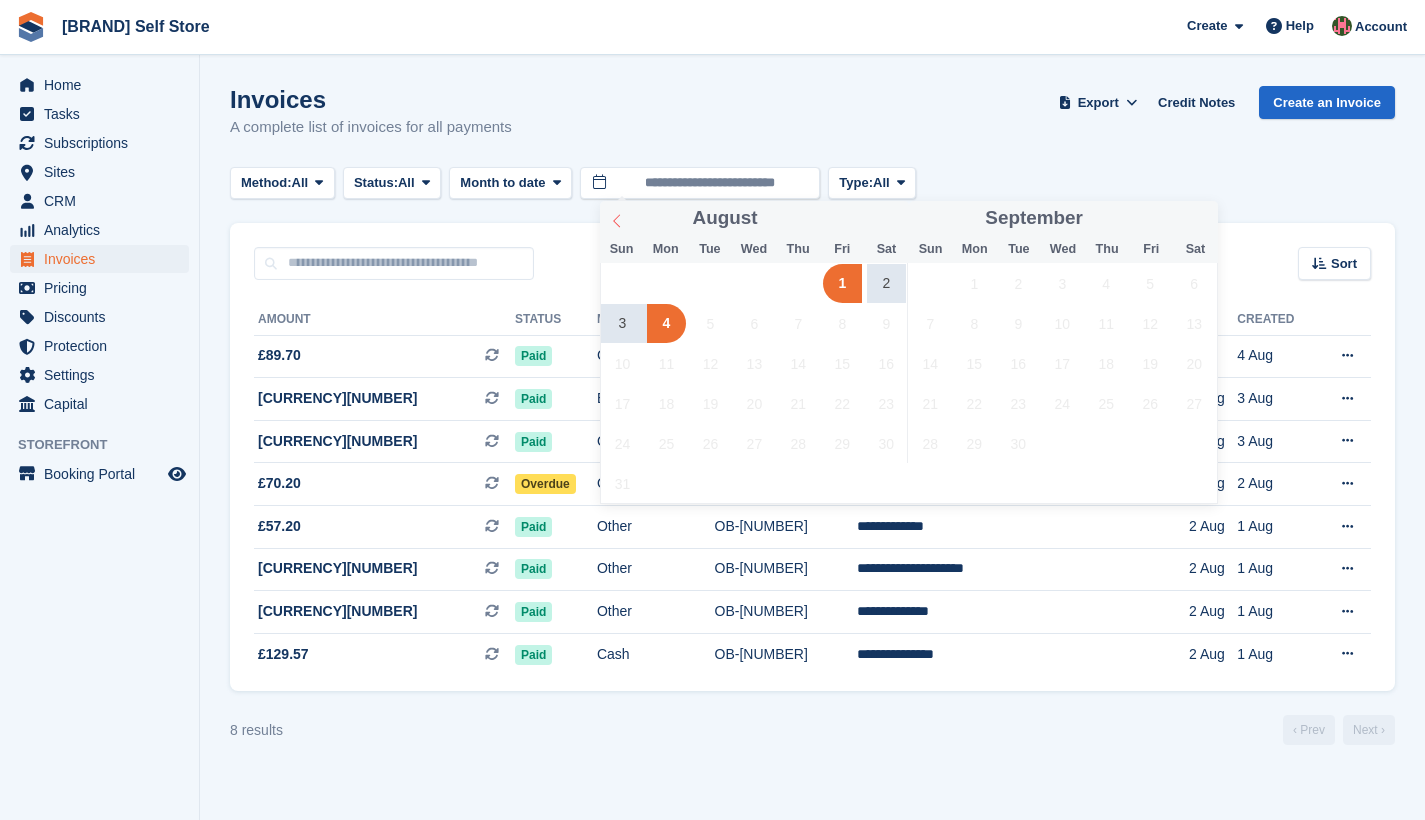 click at bounding box center [617, 218] 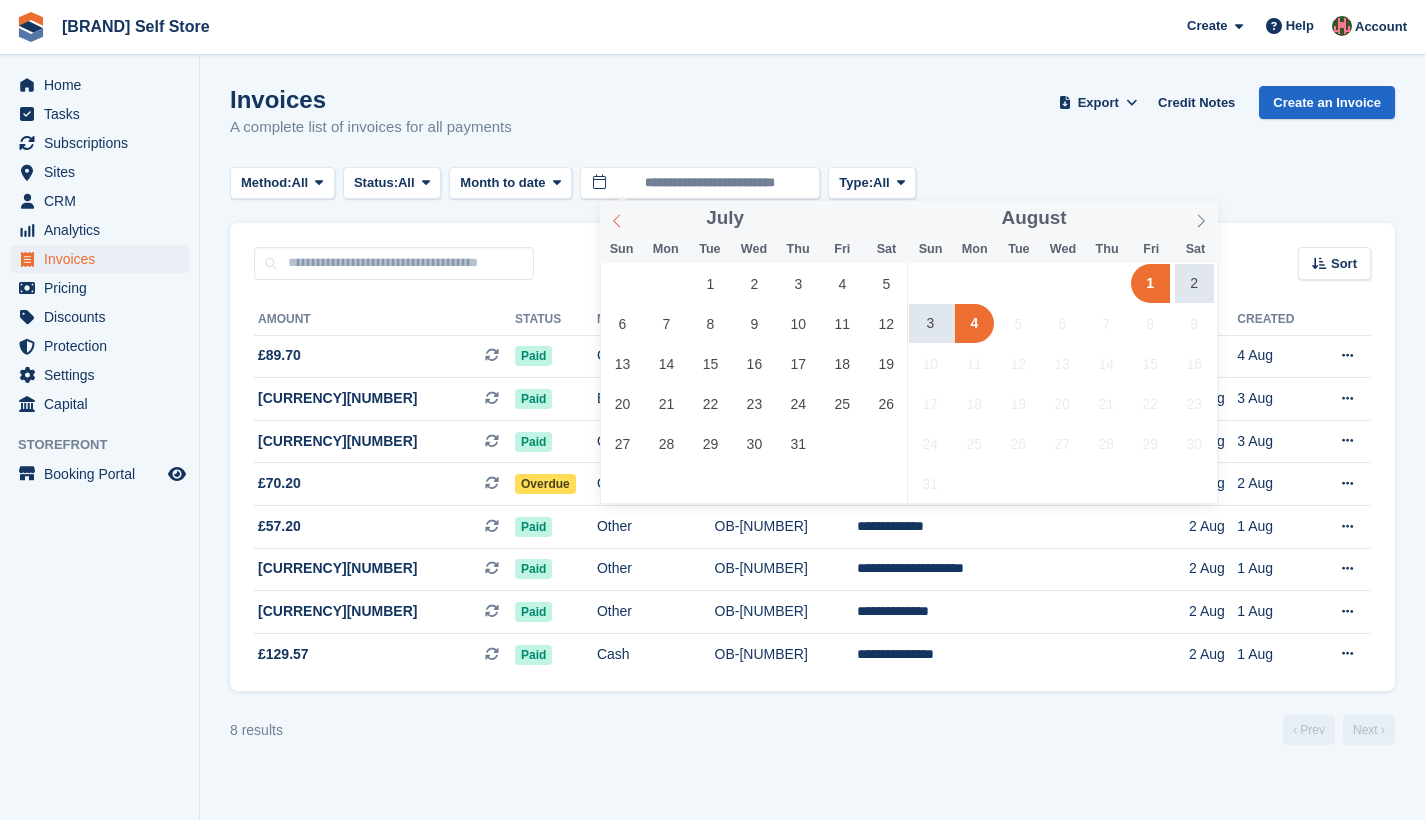 click 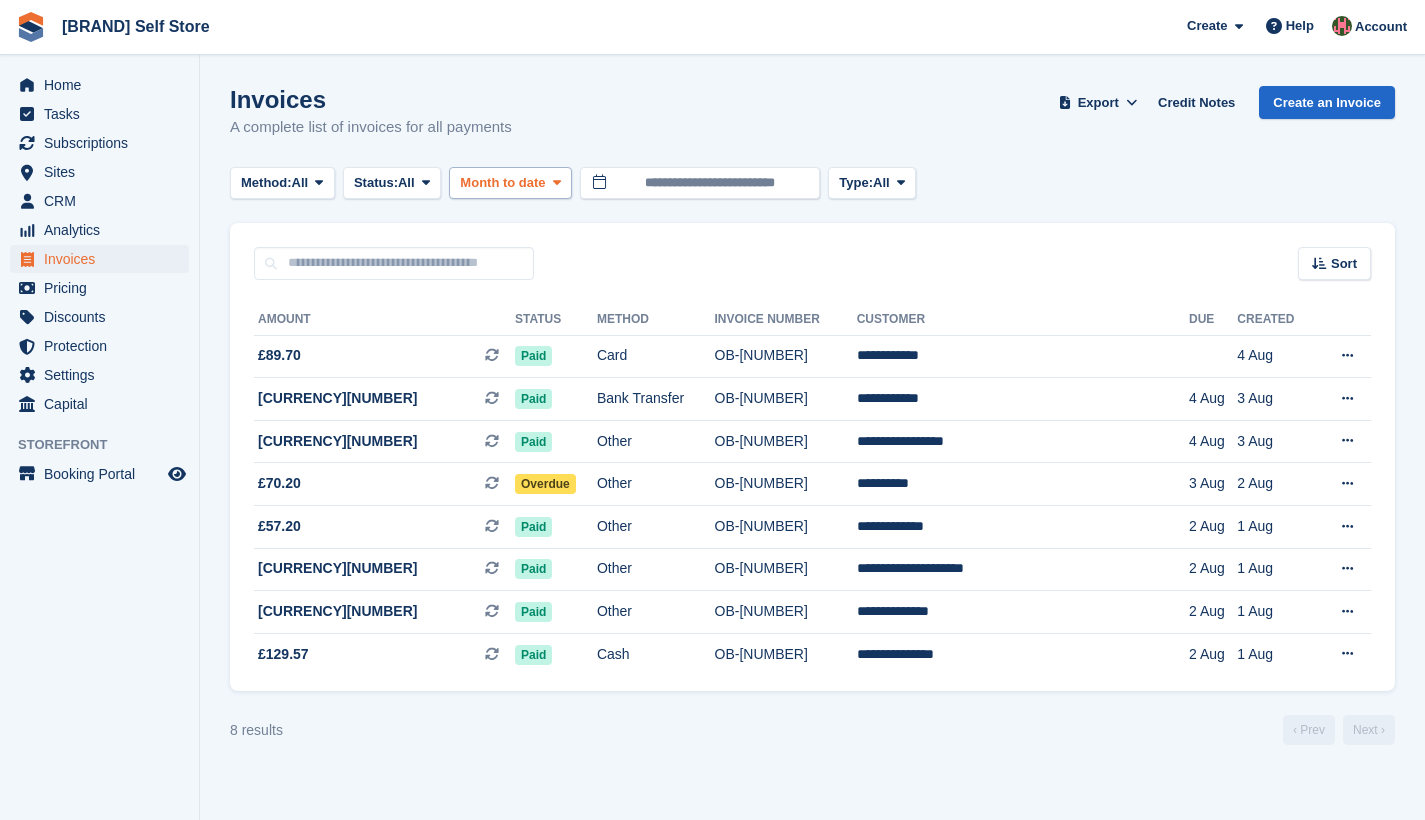 click at bounding box center (557, 182) 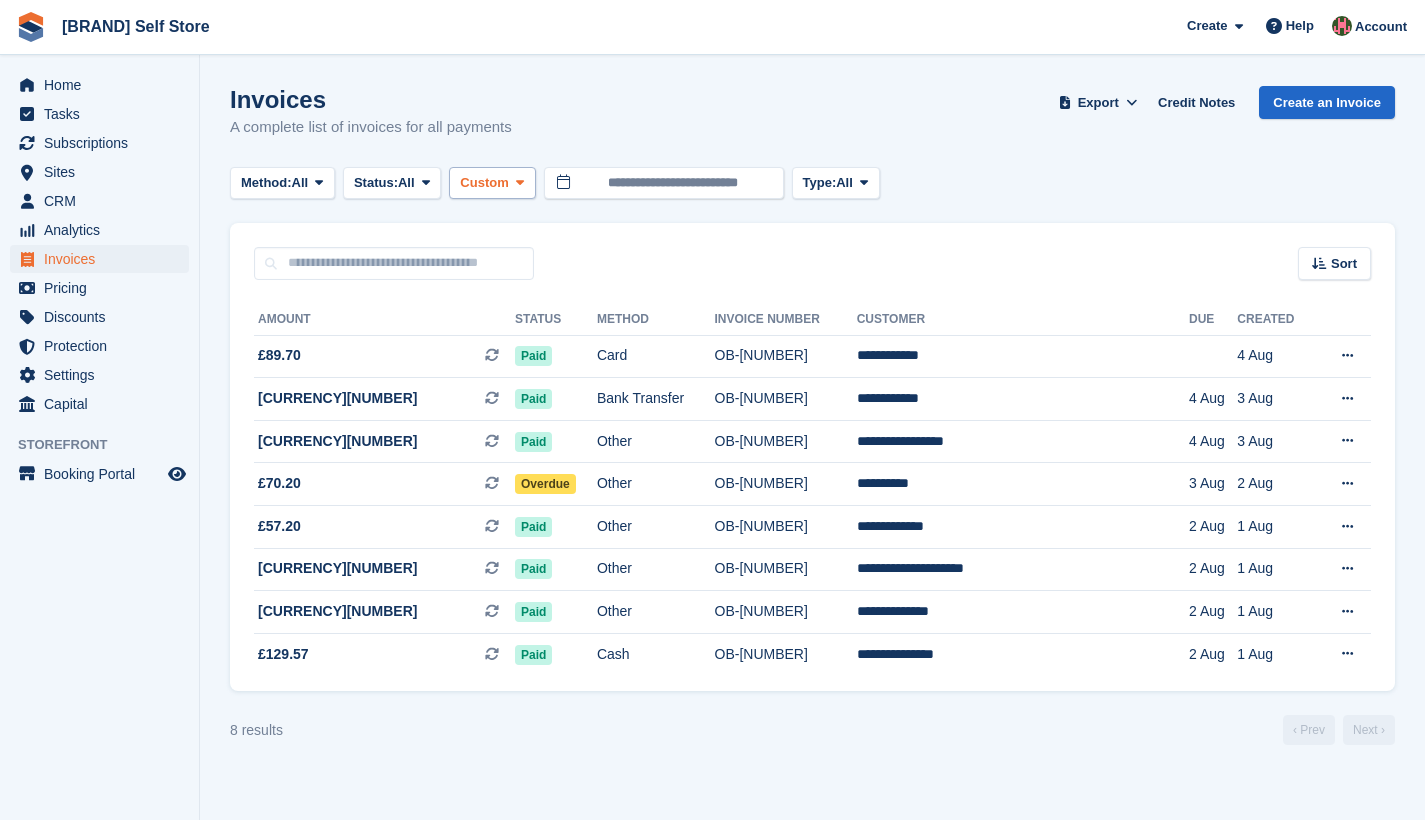 click at bounding box center (520, 182) 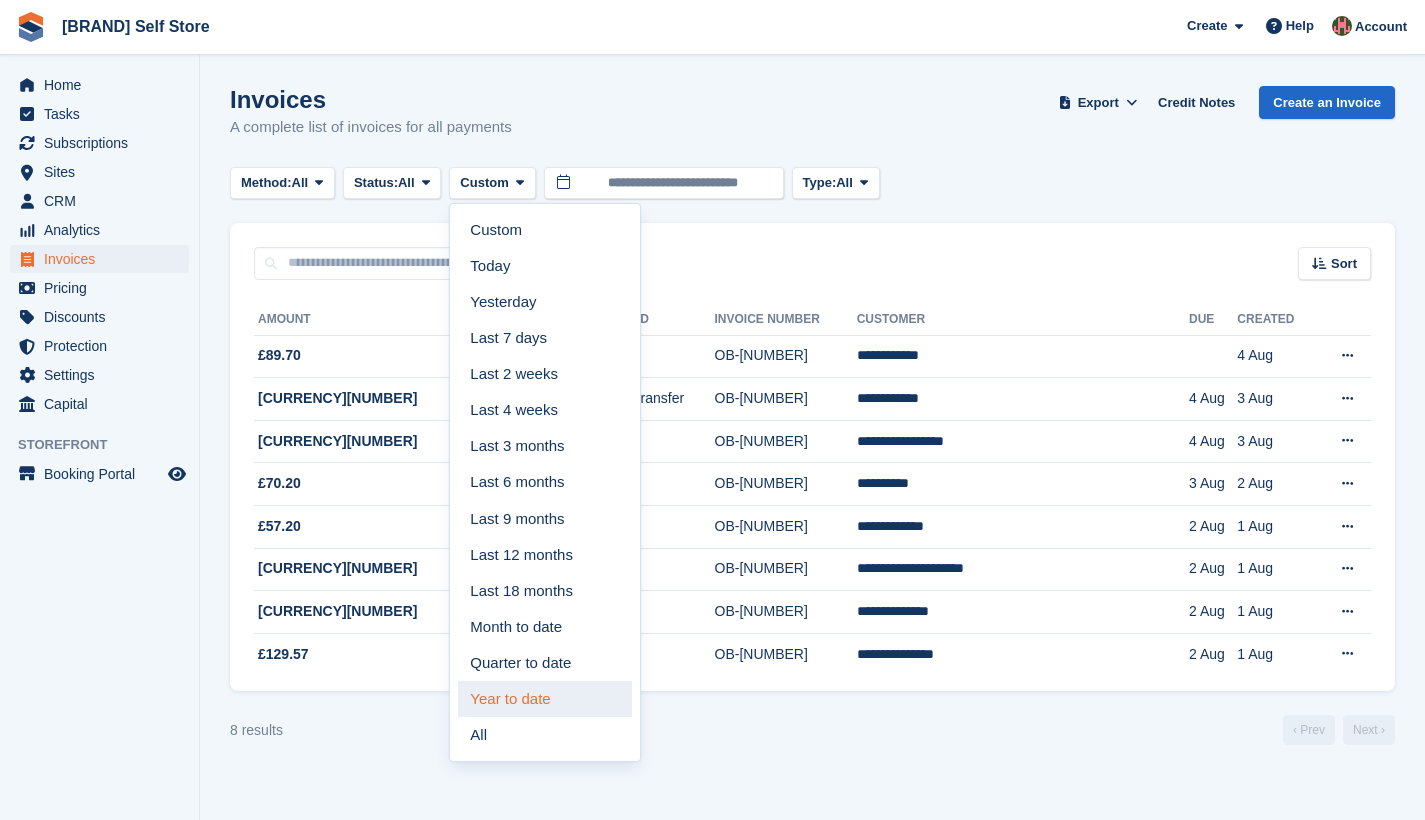 click on "Year to date" at bounding box center (545, 699) 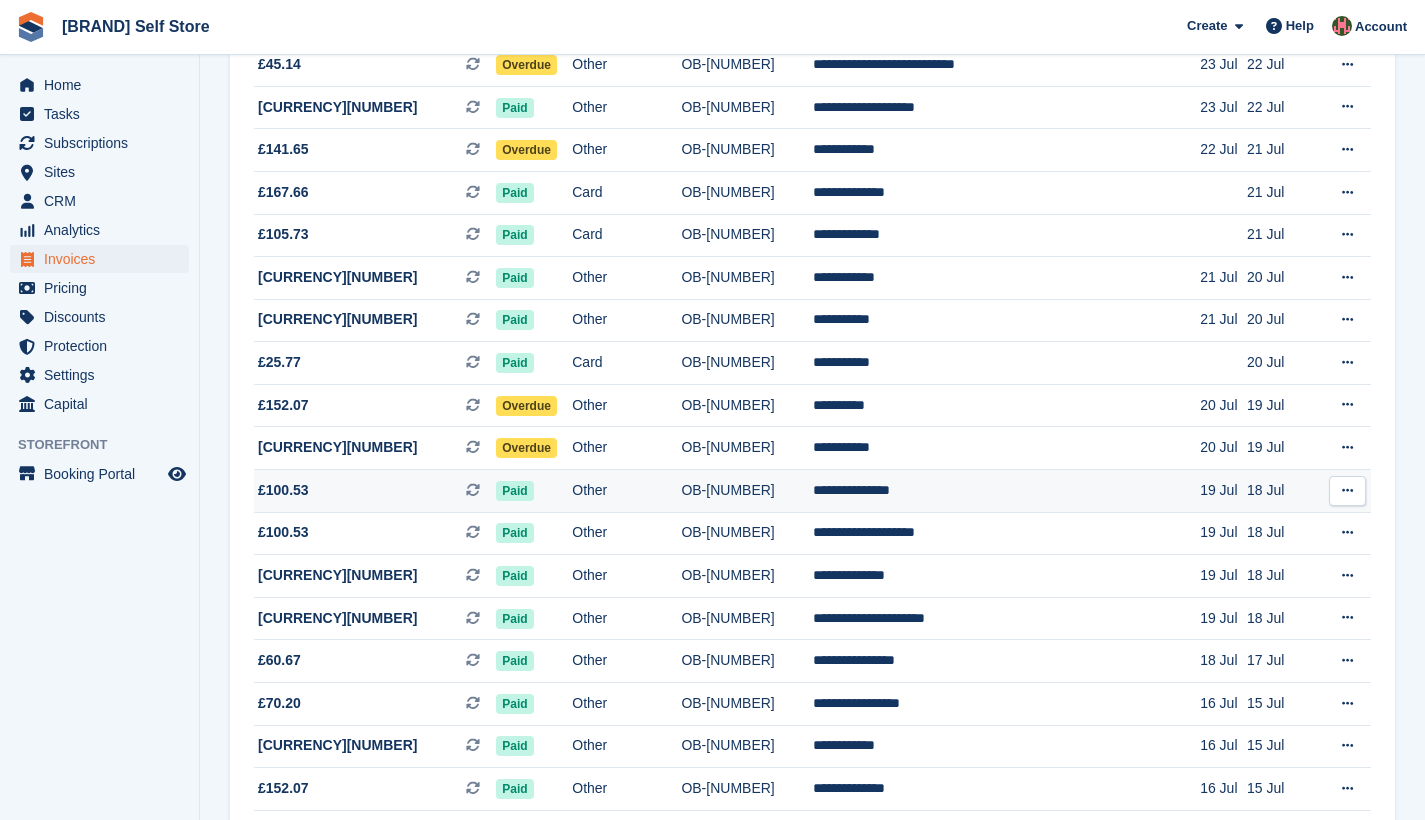 scroll, scrollTop: 1795, scrollLeft: 0, axis: vertical 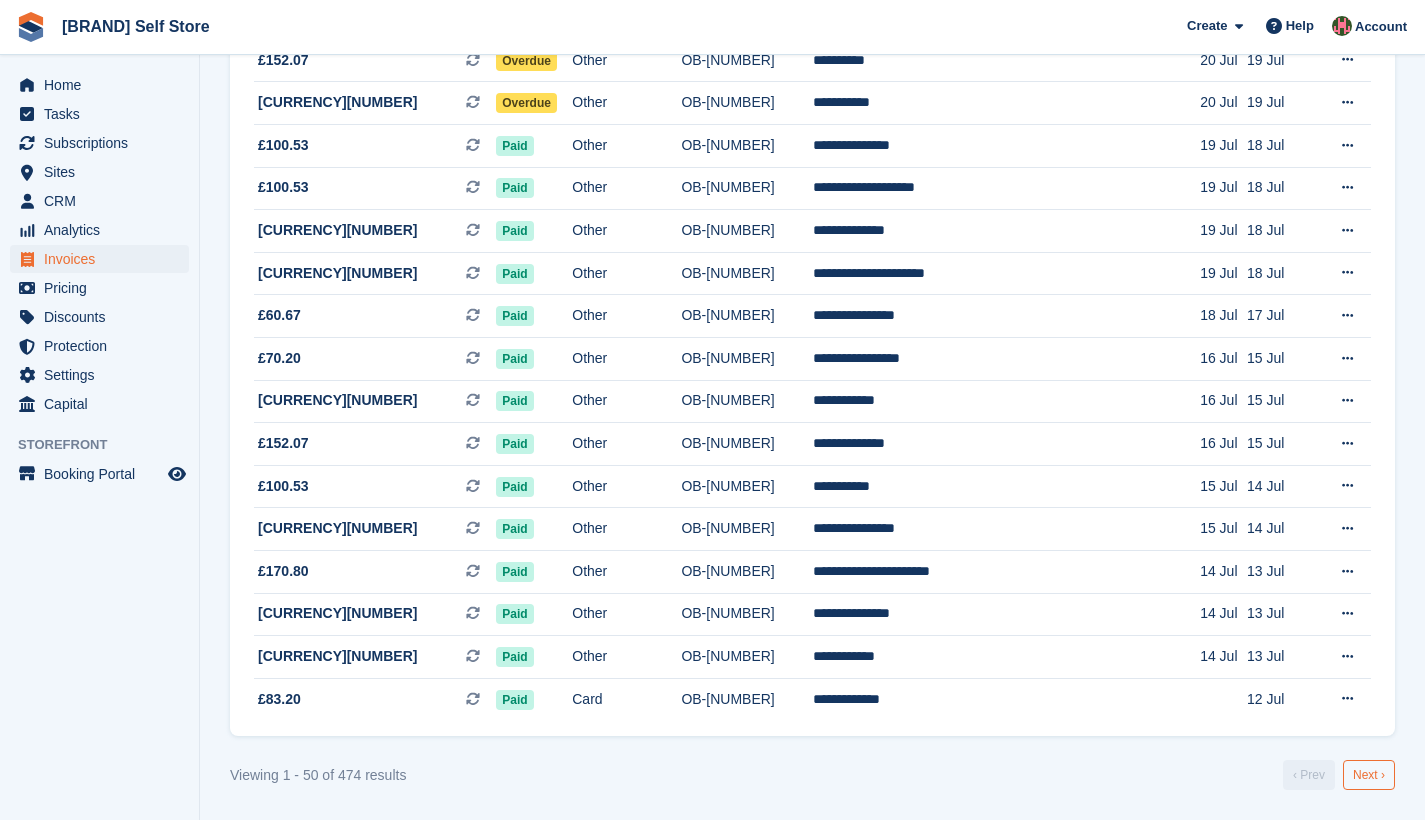 click on "Next ›" at bounding box center [1369, 775] 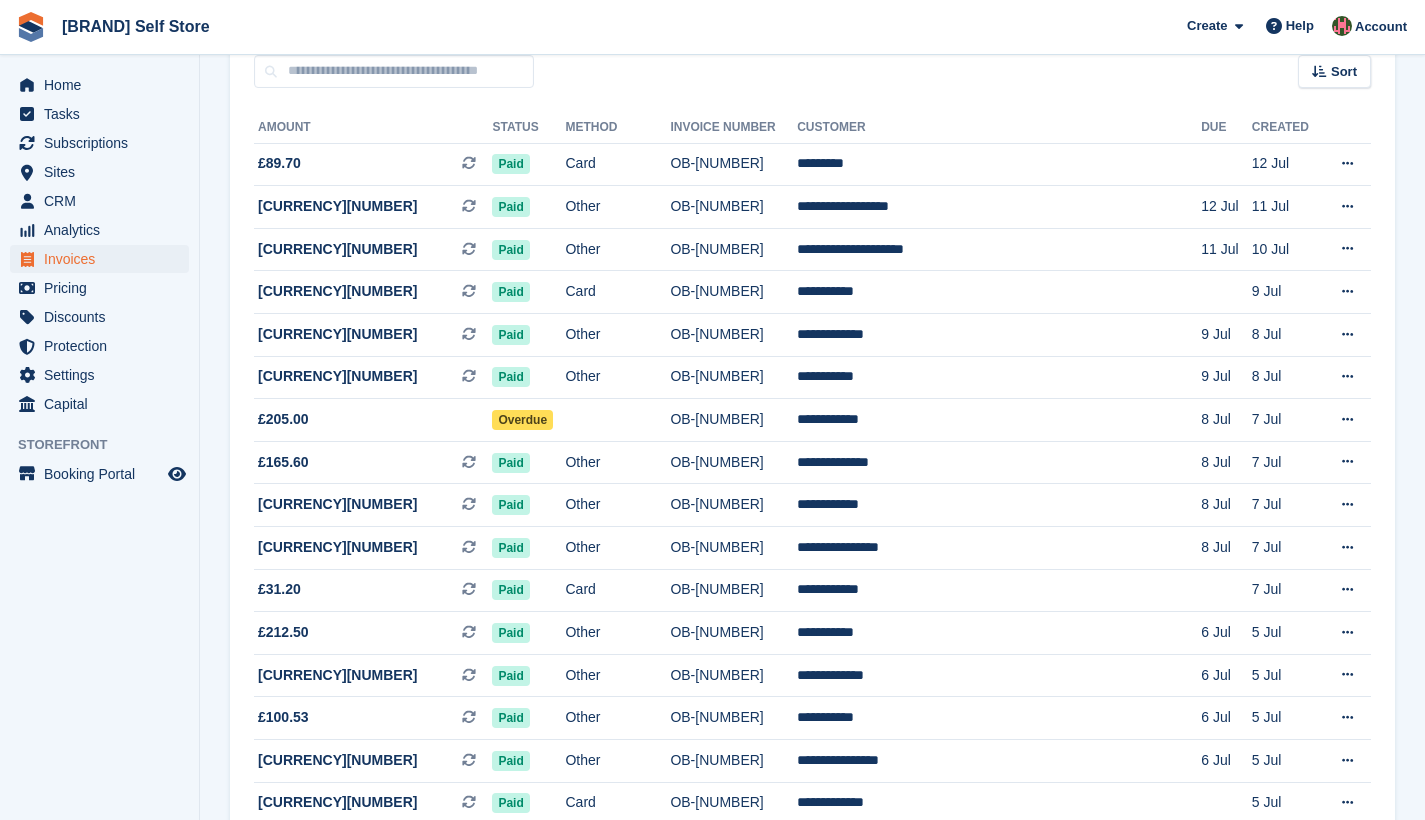 scroll, scrollTop: 23, scrollLeft: 0, axis: vertical 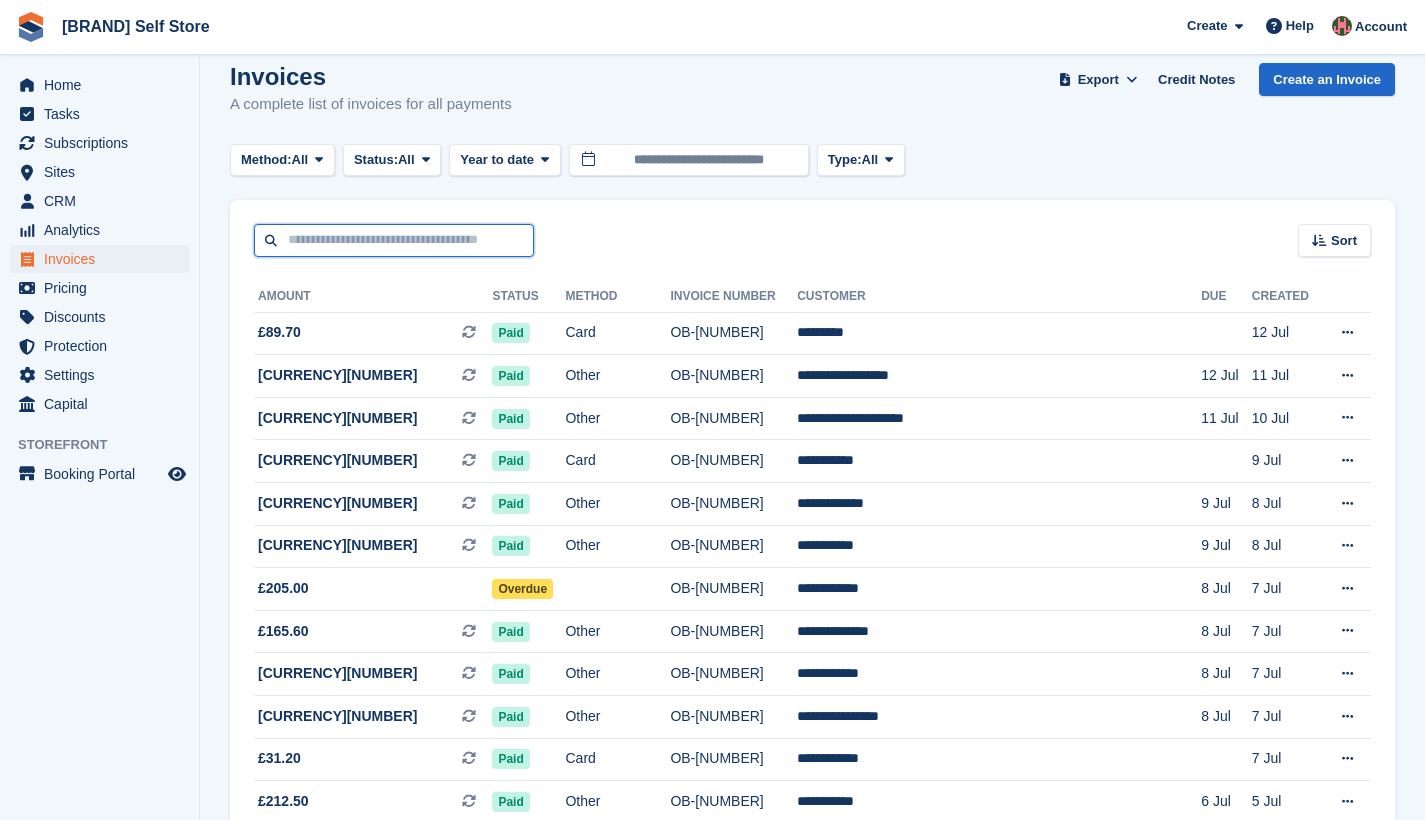 click at bounding box center [394, 240] 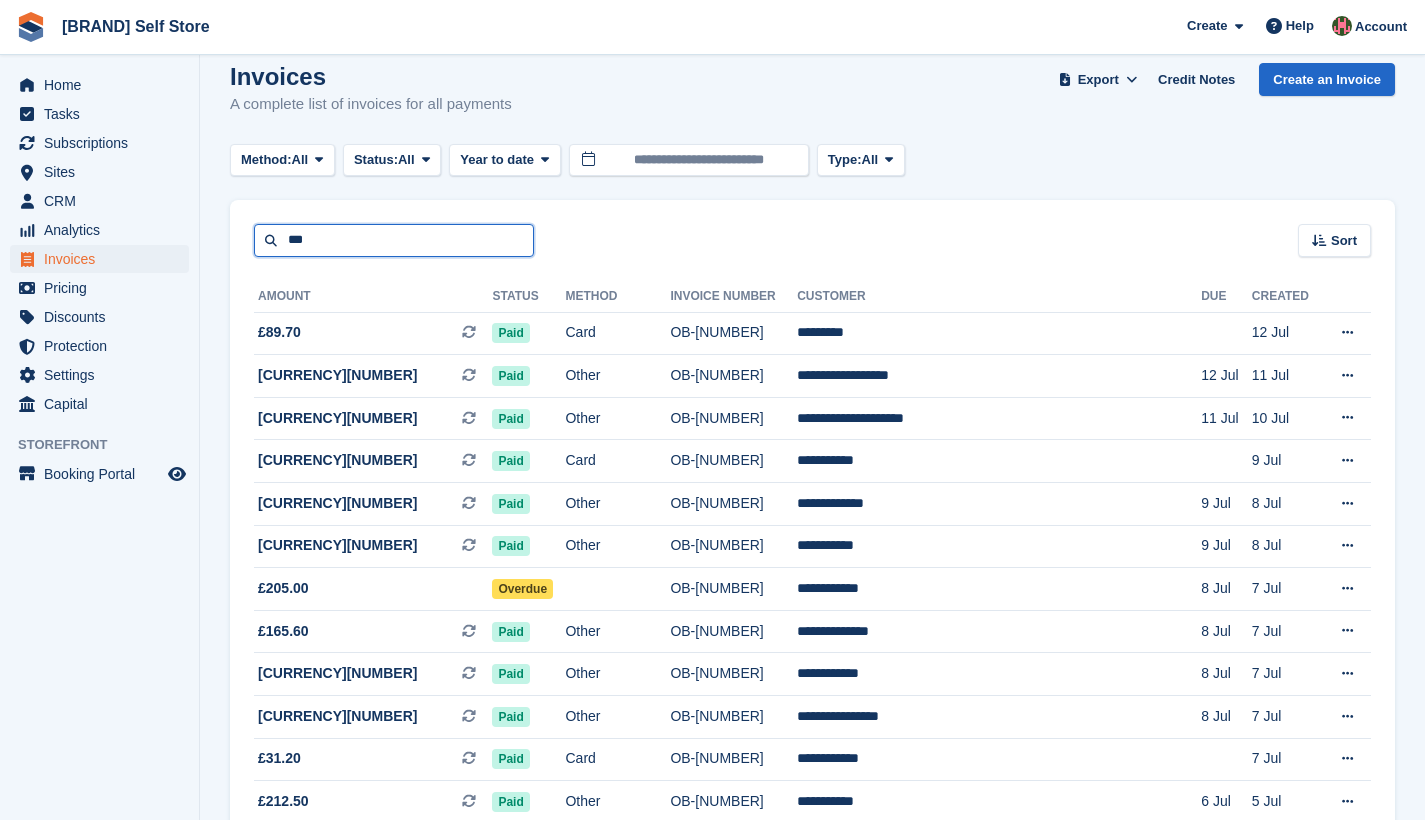 type on "***" 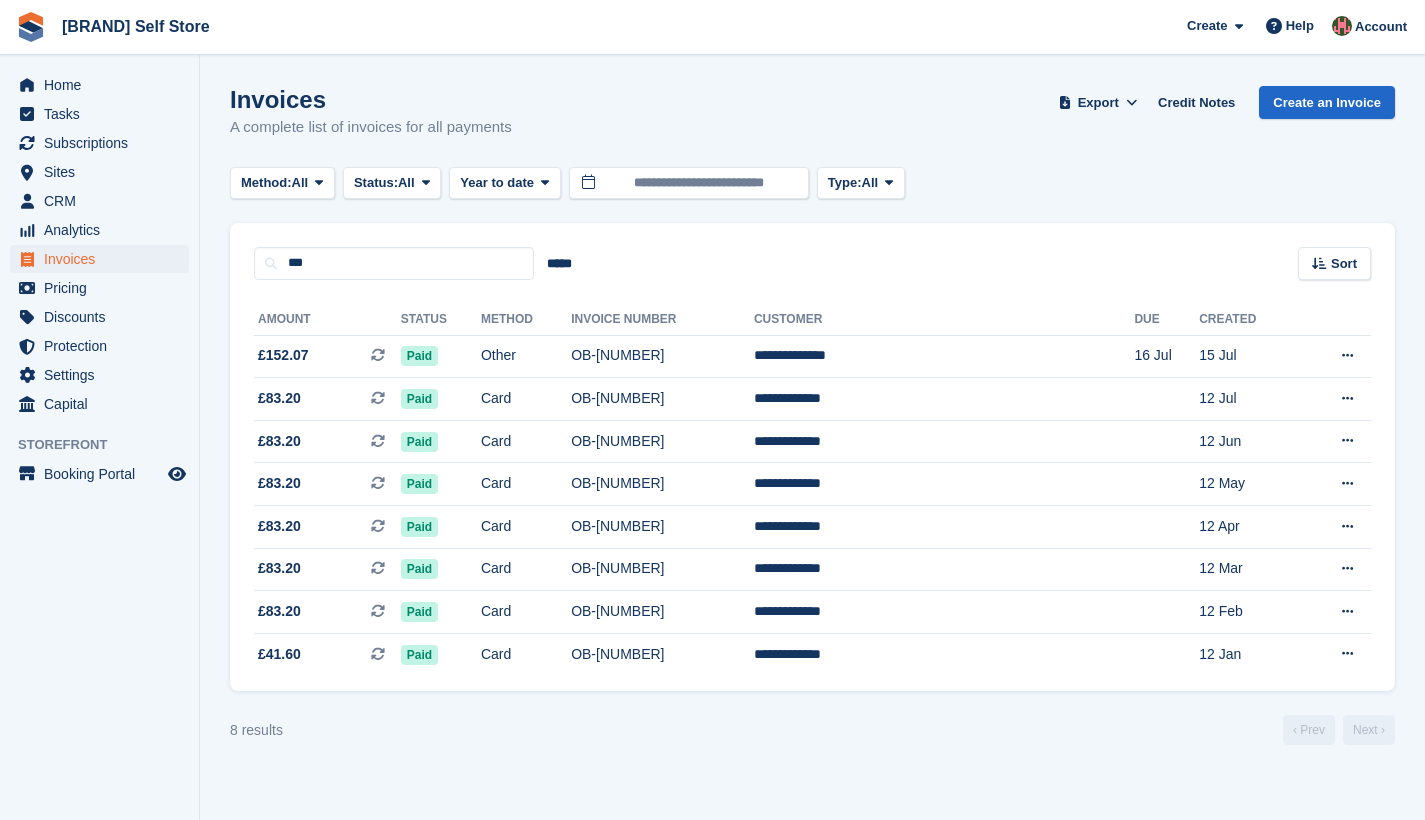 scroll, scrollTop: 0, scrollLeft: 0, axis: both 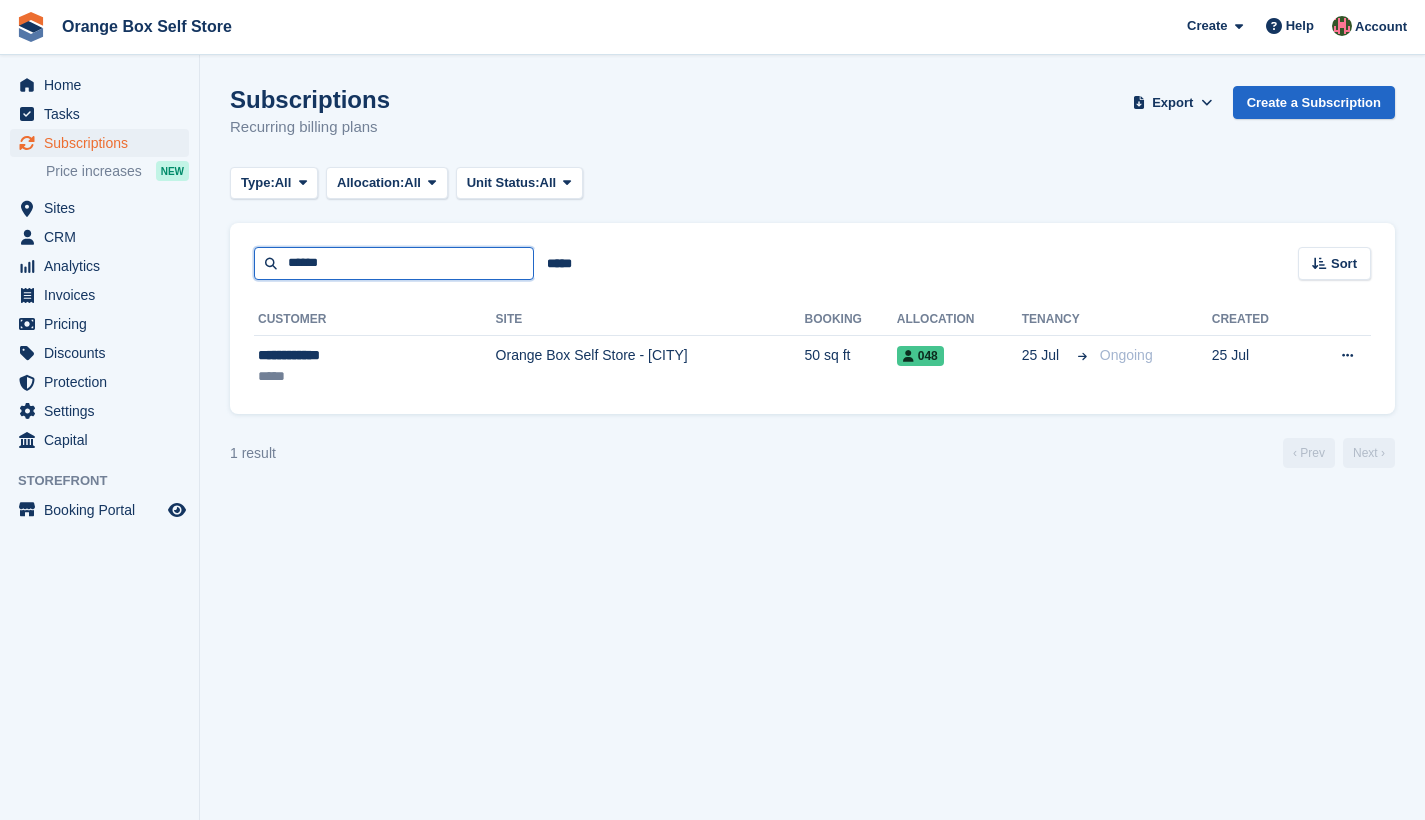 drag, startPoint x: 386, startPoint y: 266, endPoint x: 249, endPoint y: 264, distance: 137.0146 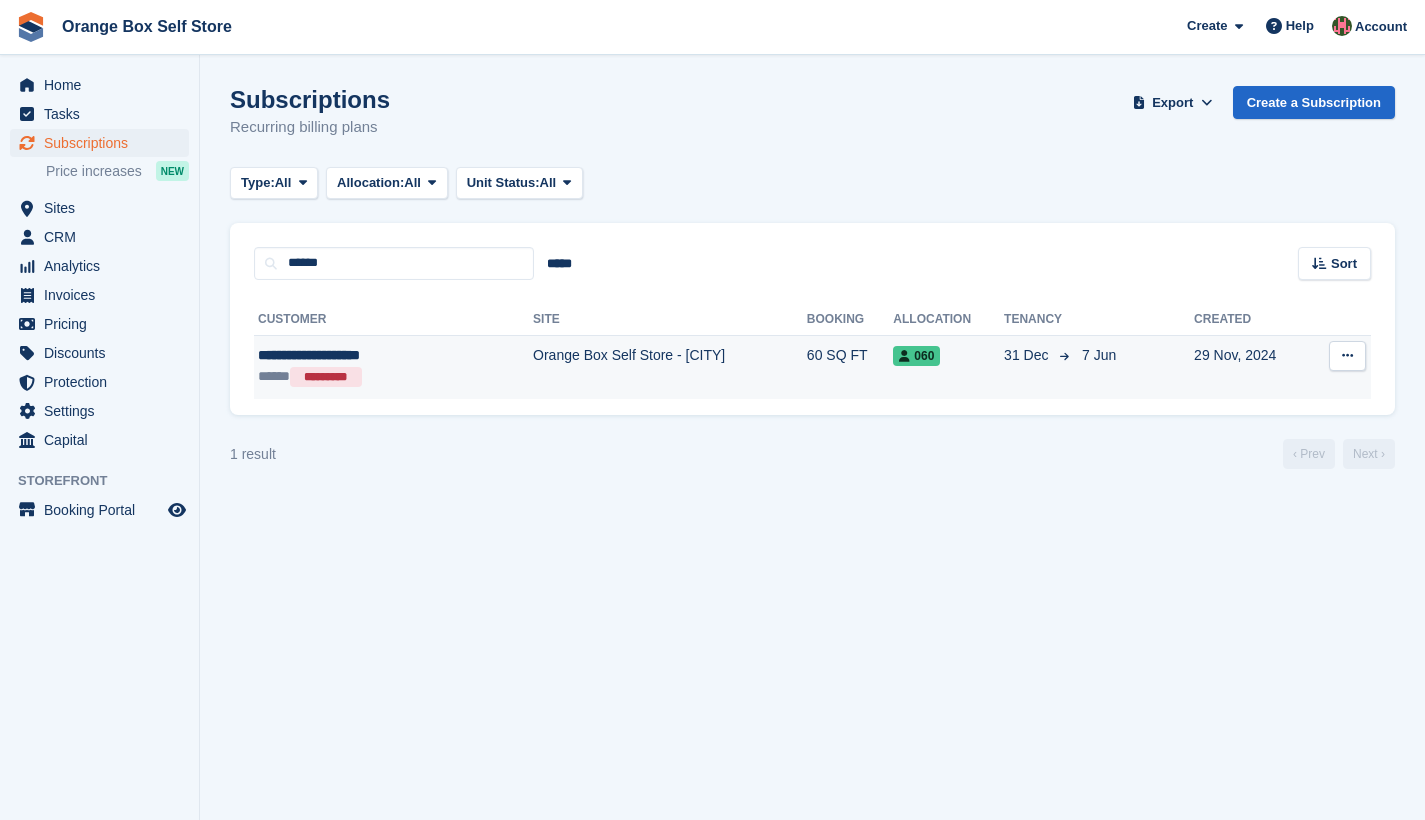 click on "**********" at bounding box center (354, 355) 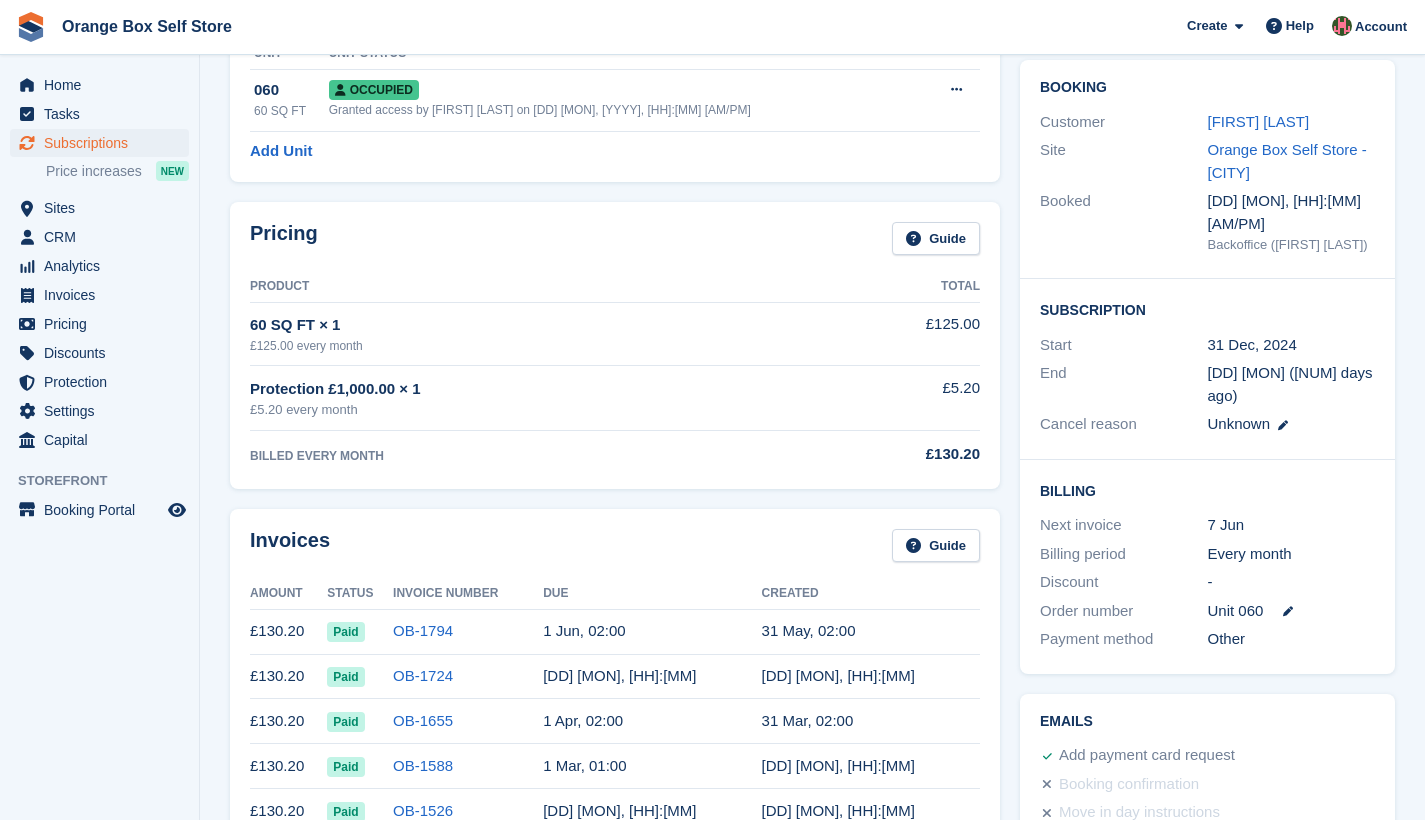 scroll, scrollTop: 0, scrollLeft: 0, axis: both 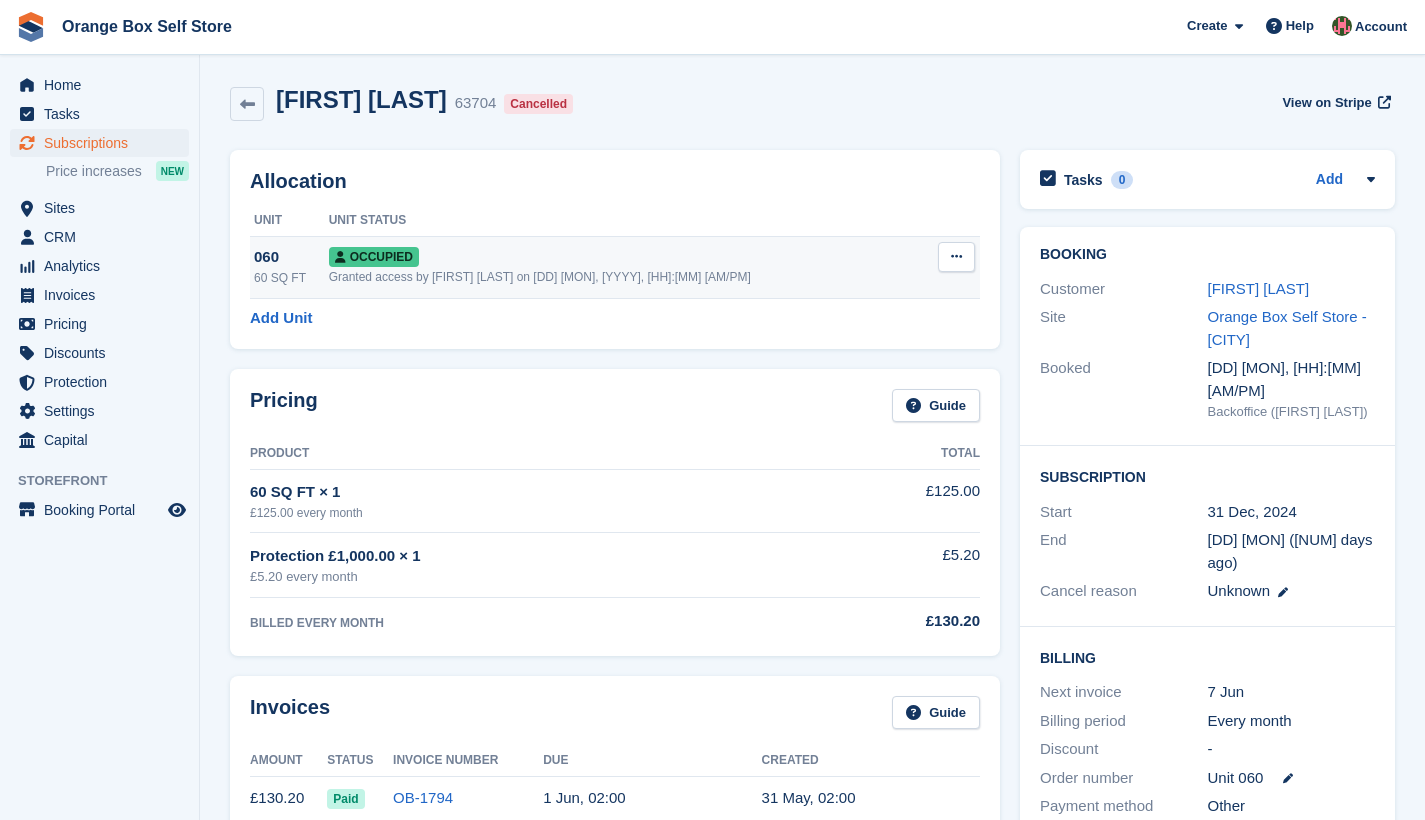 click at bounding box center [956, 256] 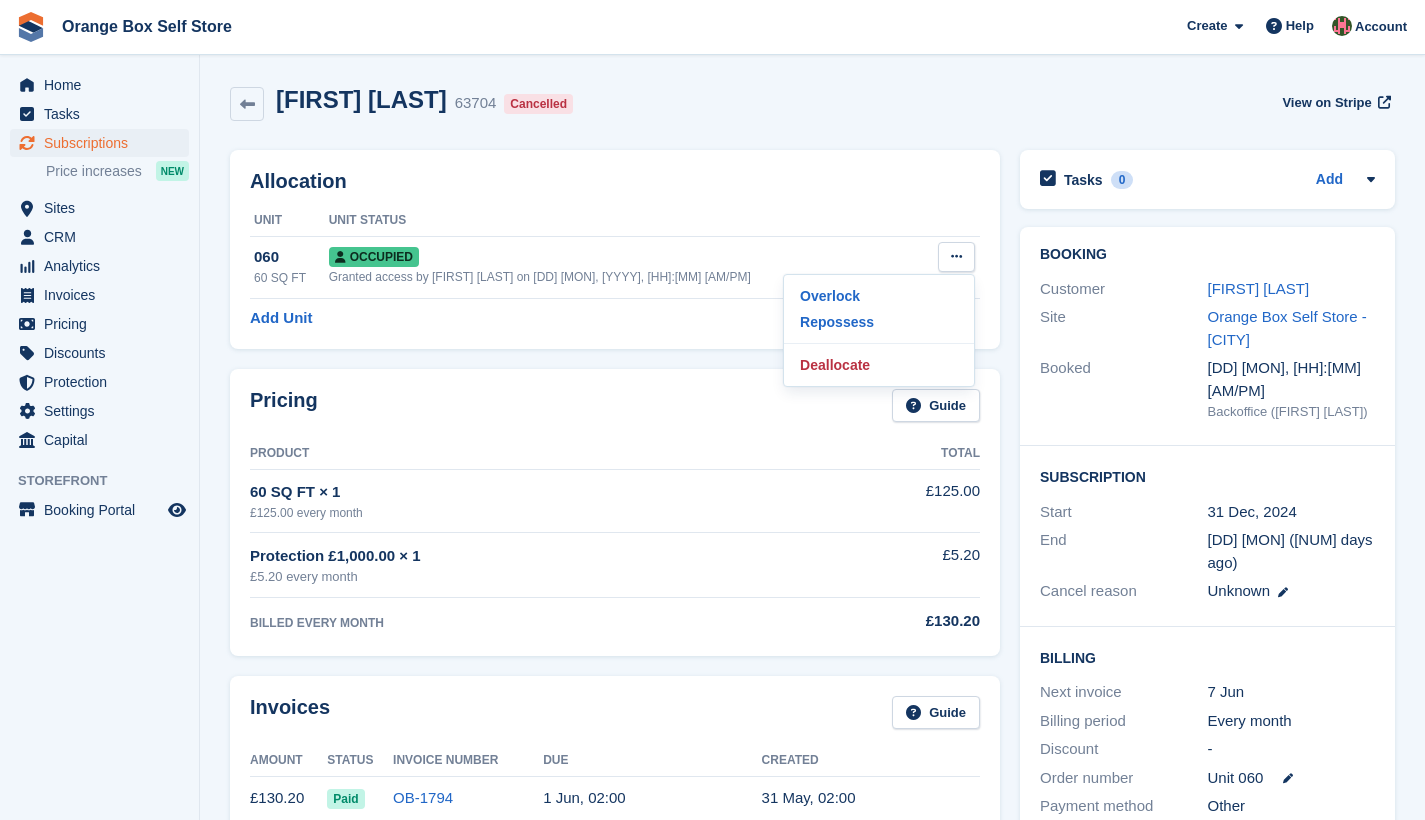 click on "Unit Status" at bounding box center [625, 221] 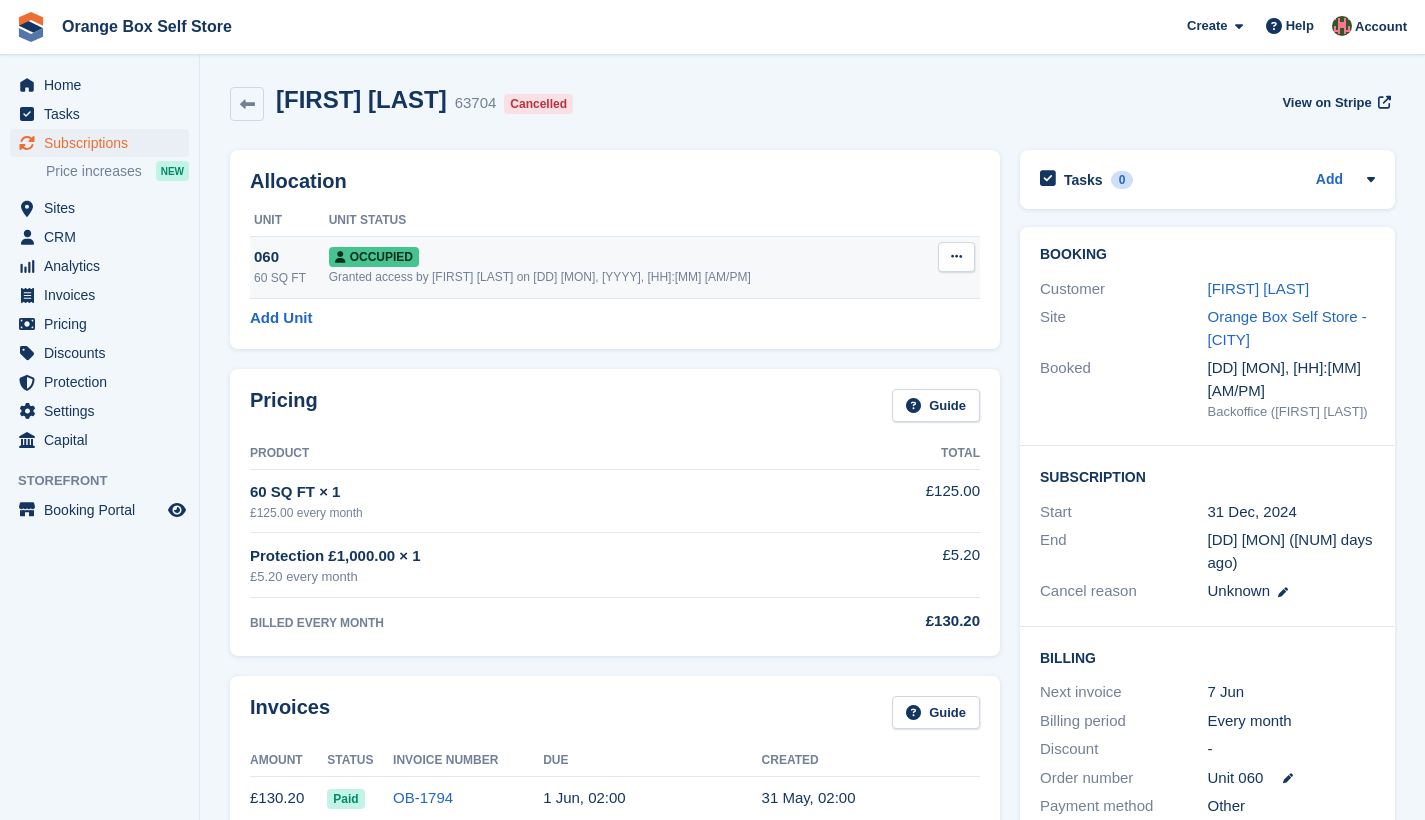 click at bounding box center (956, 257) 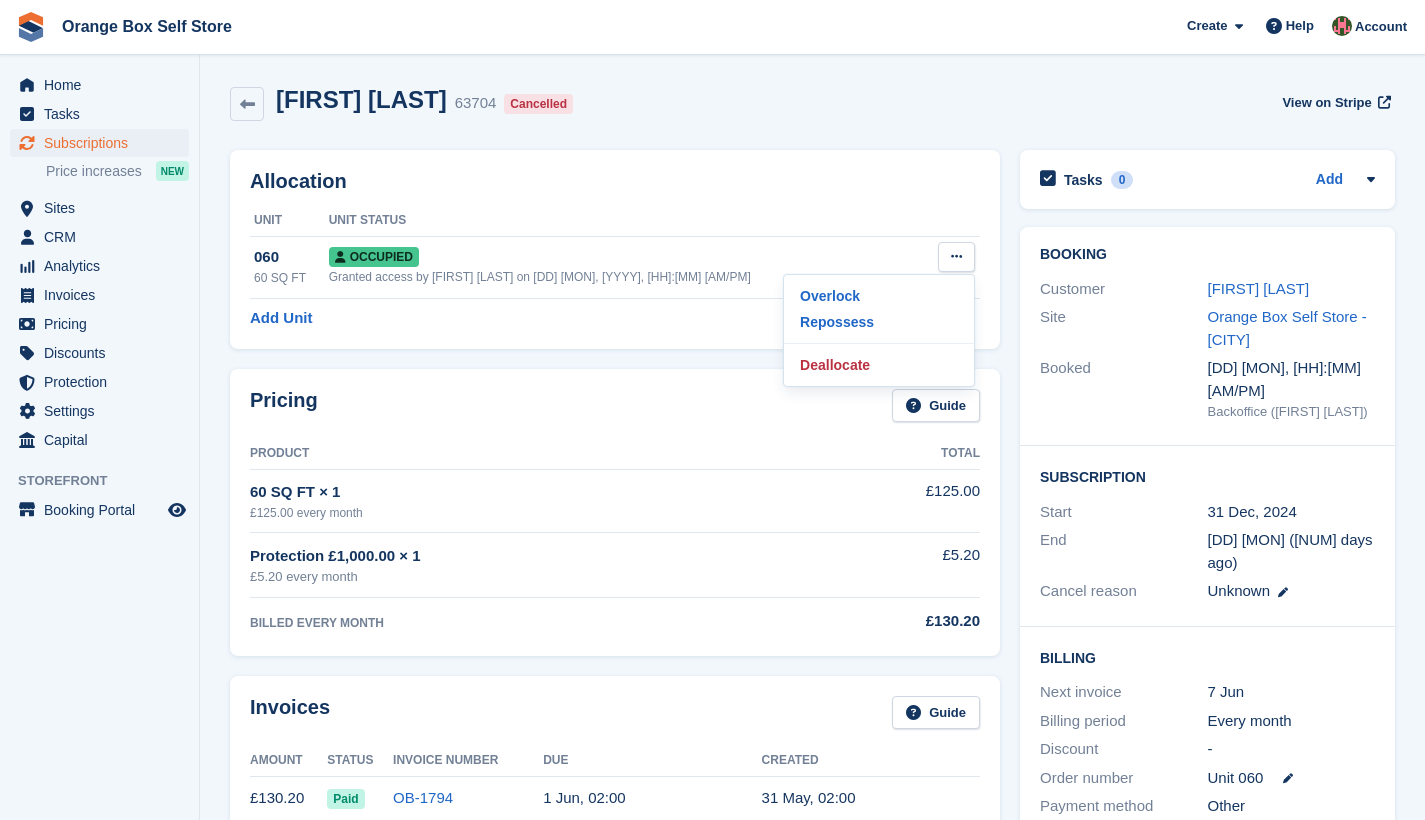 click on "Allocation" at bounding box center [615, 181] 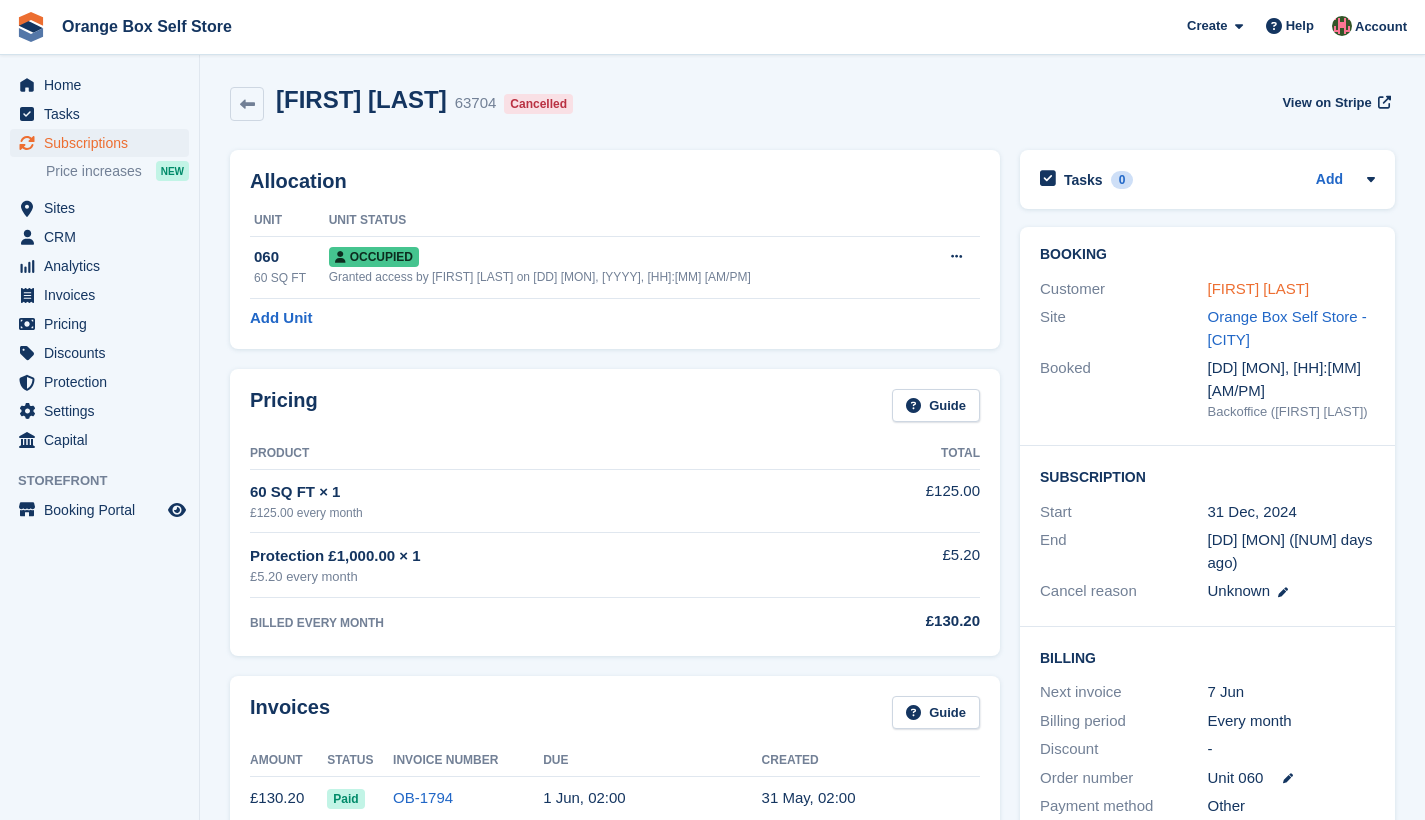click on "[FIRST] [LAST]" at bounding box center (1259, 288) 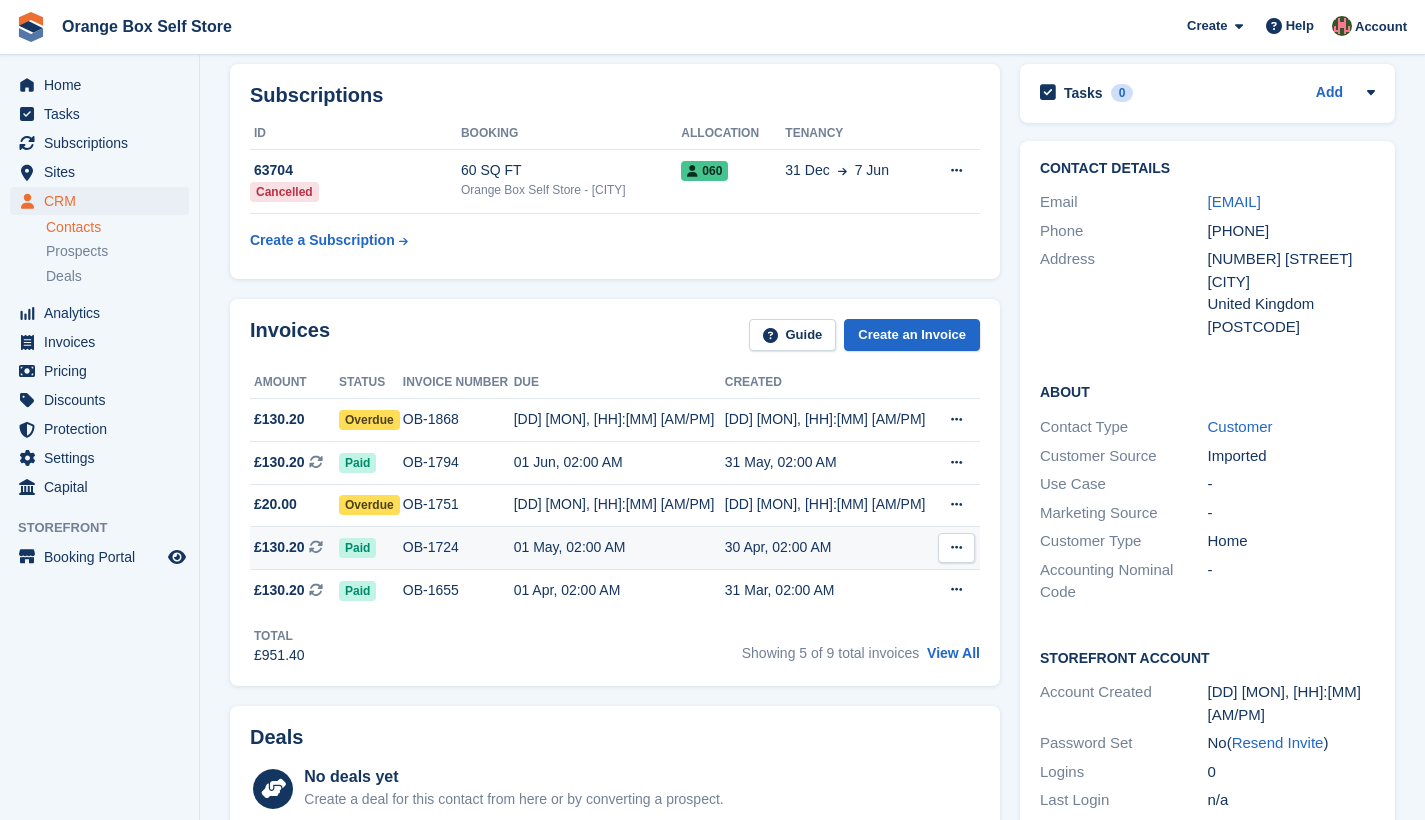 scroll, scrollTop: 231, scrollLeft: 0, axis: vertical 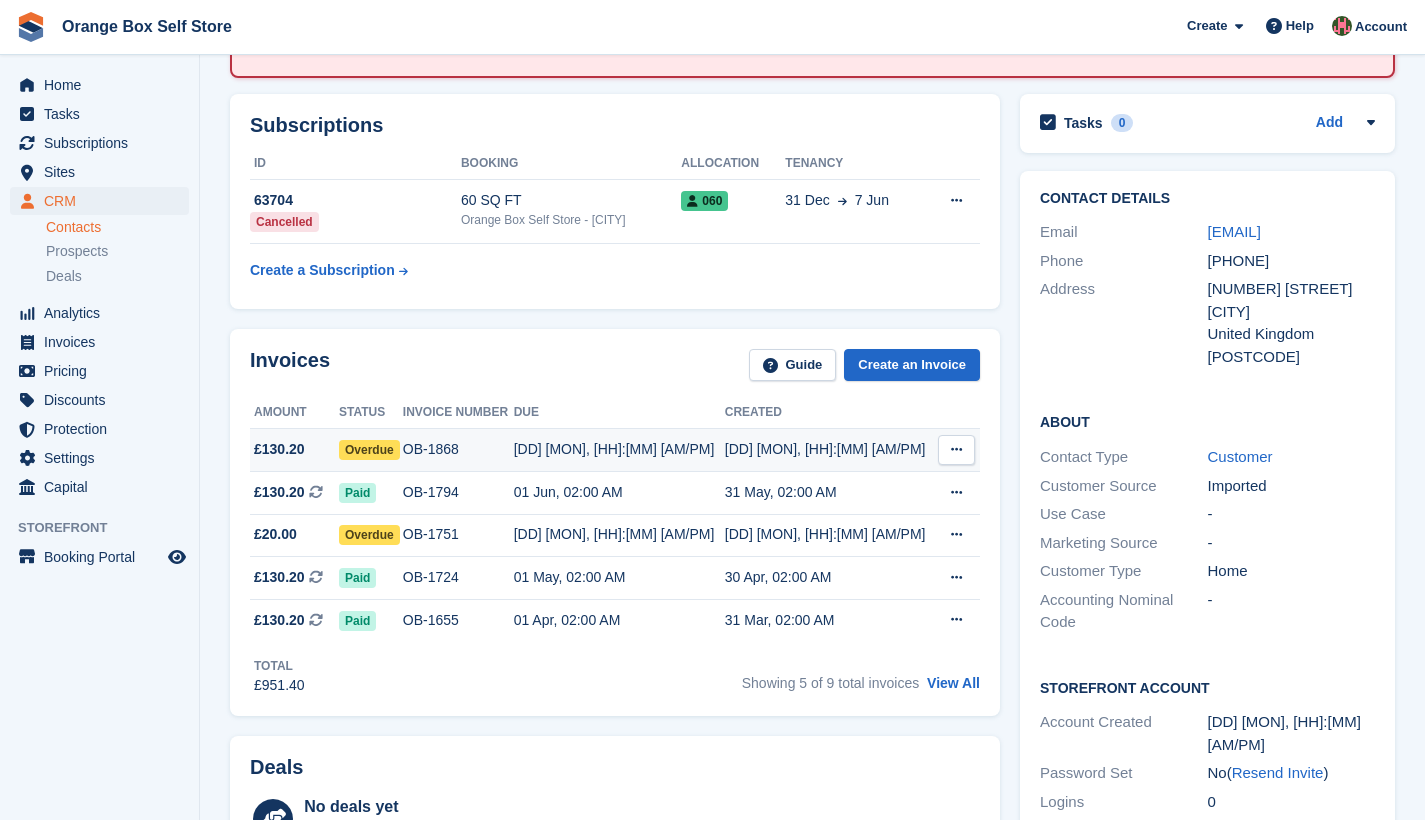 click on "04 Jul, 12:59 AM" at bounding box center (619, 449) 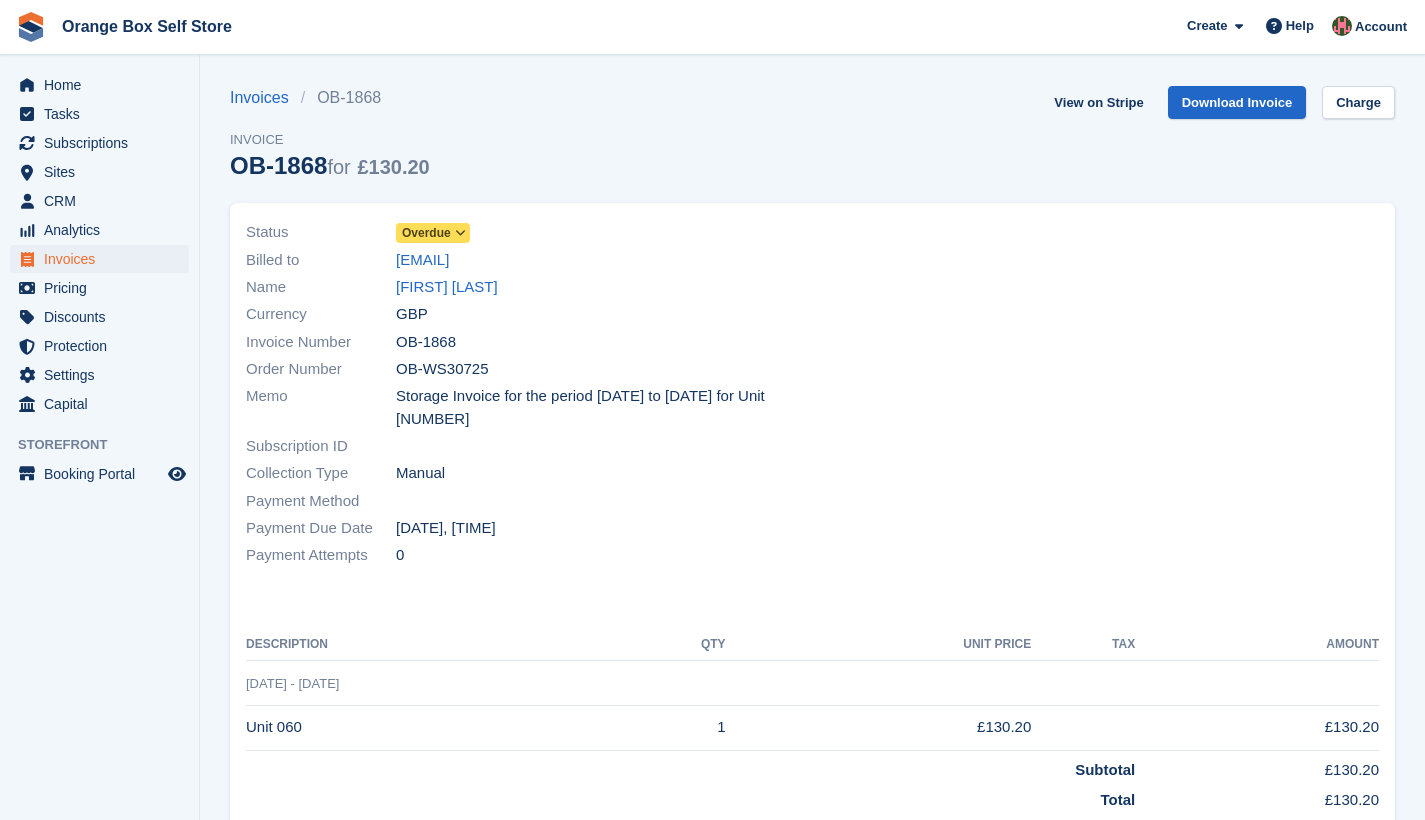 click on "Download Invoice" at bounding box center (1237, 102) 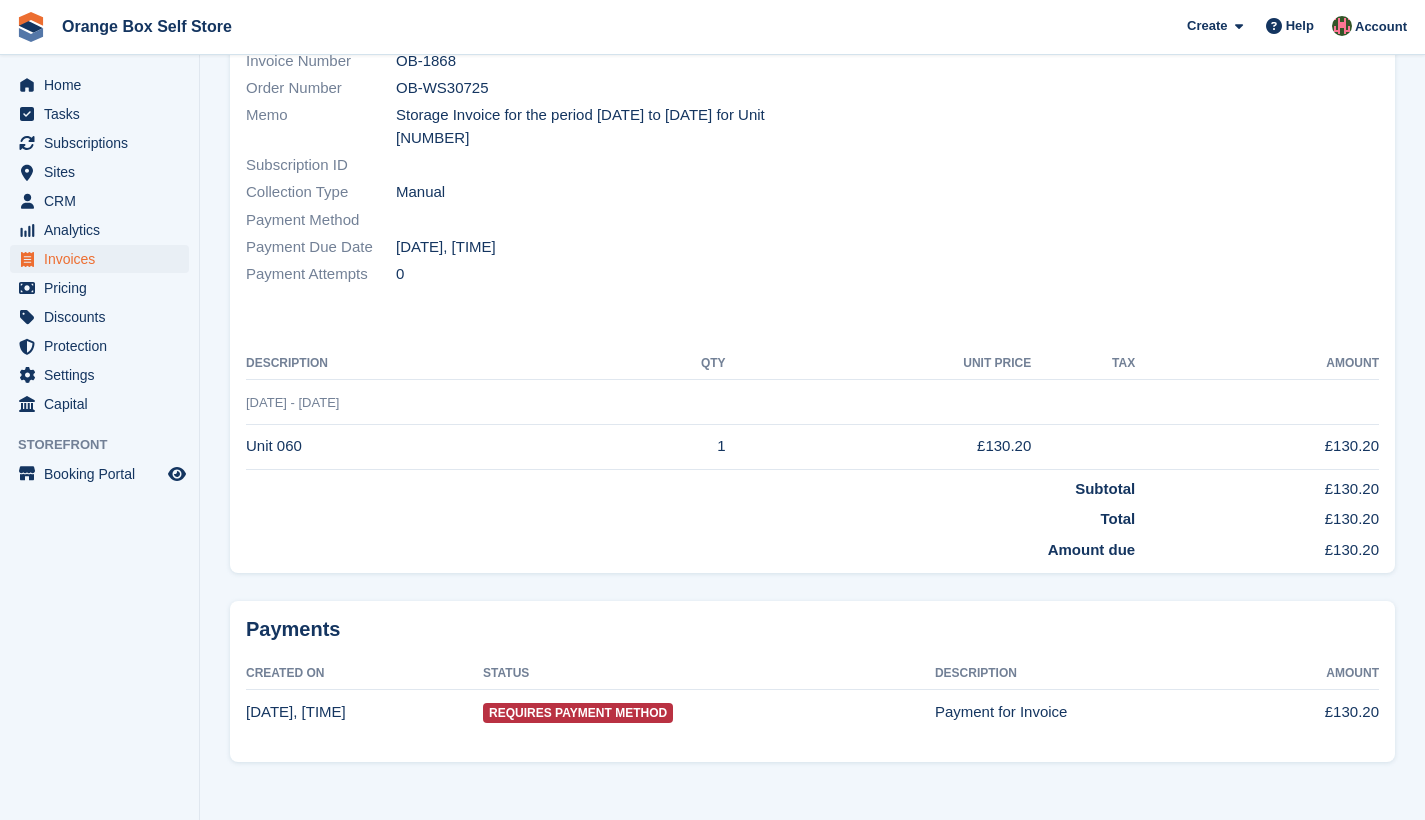 scroll, scrollTop: 0, scrollLeft: 0, axis: both 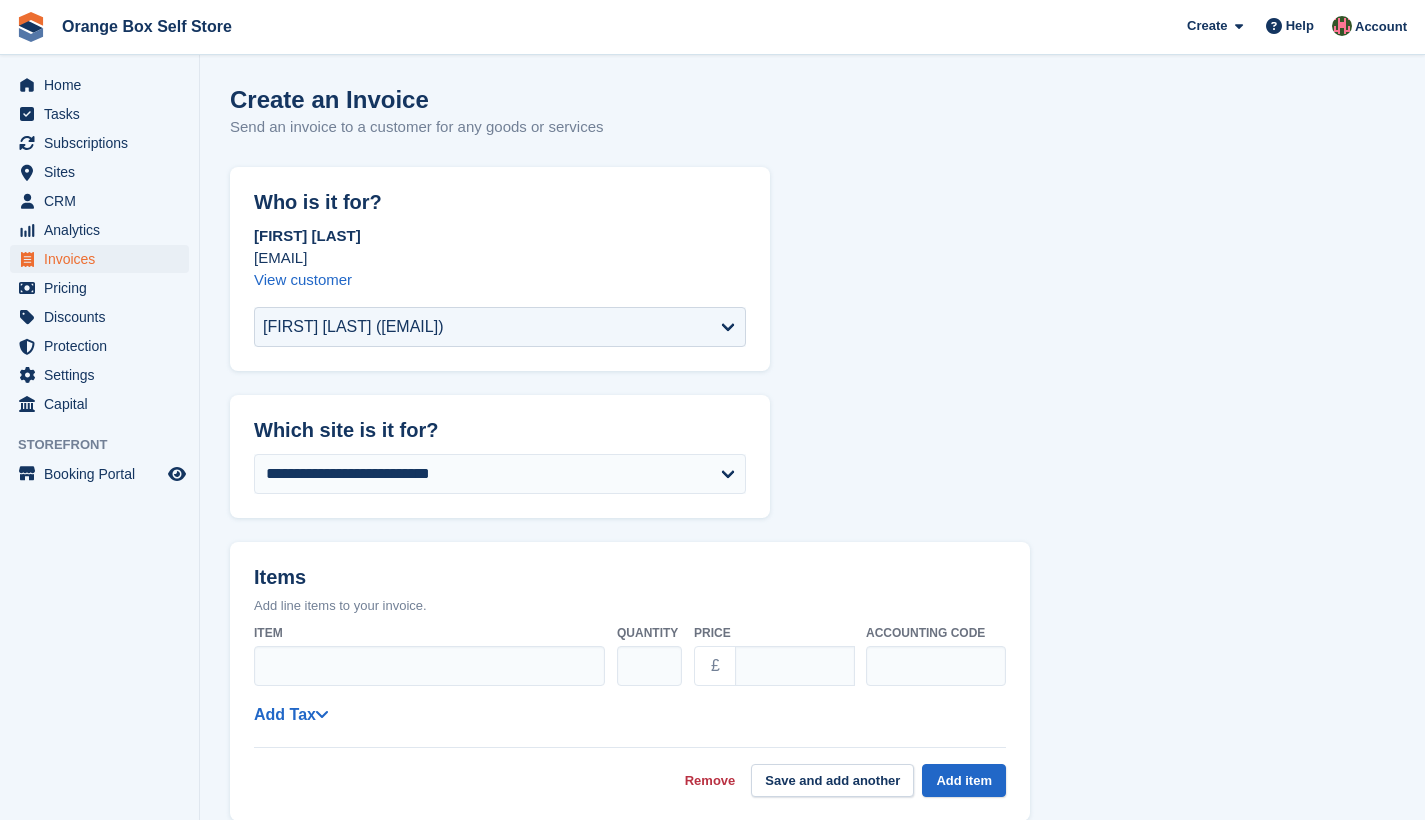 select on "****" 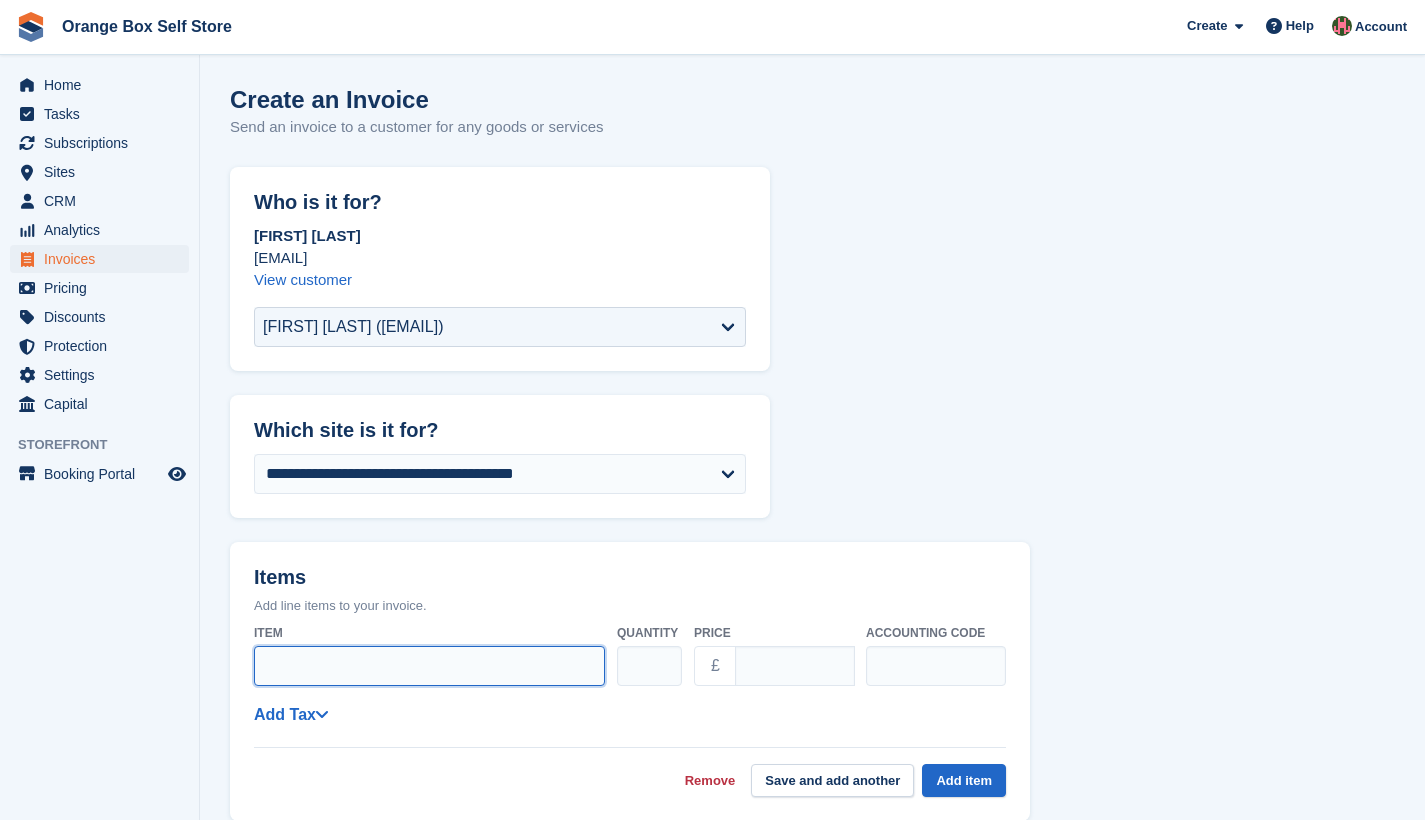 click on "Item" at bounding box center (429, 666) 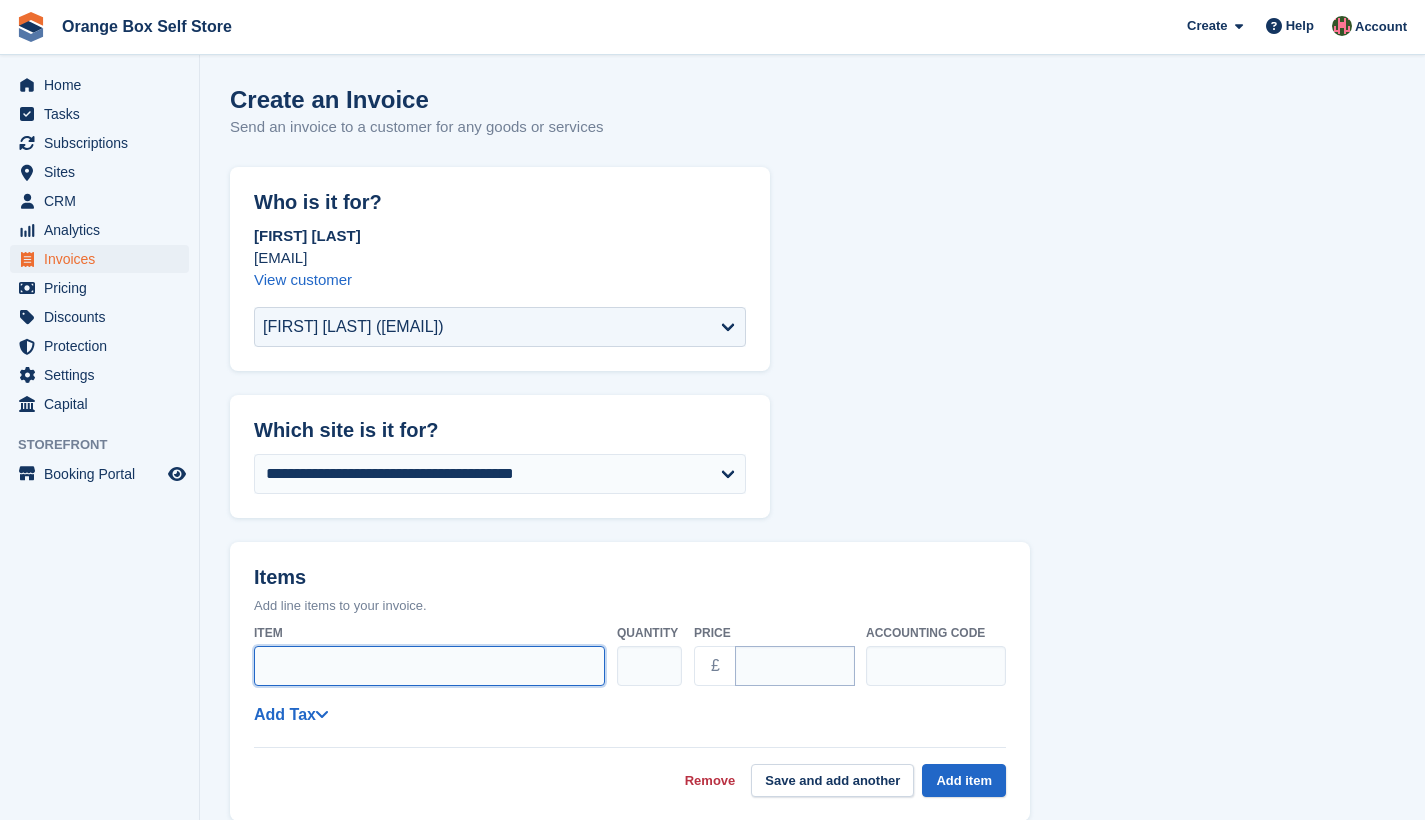 scroll, scrollTop: 318, scrollLeft: 0, axis: vertical 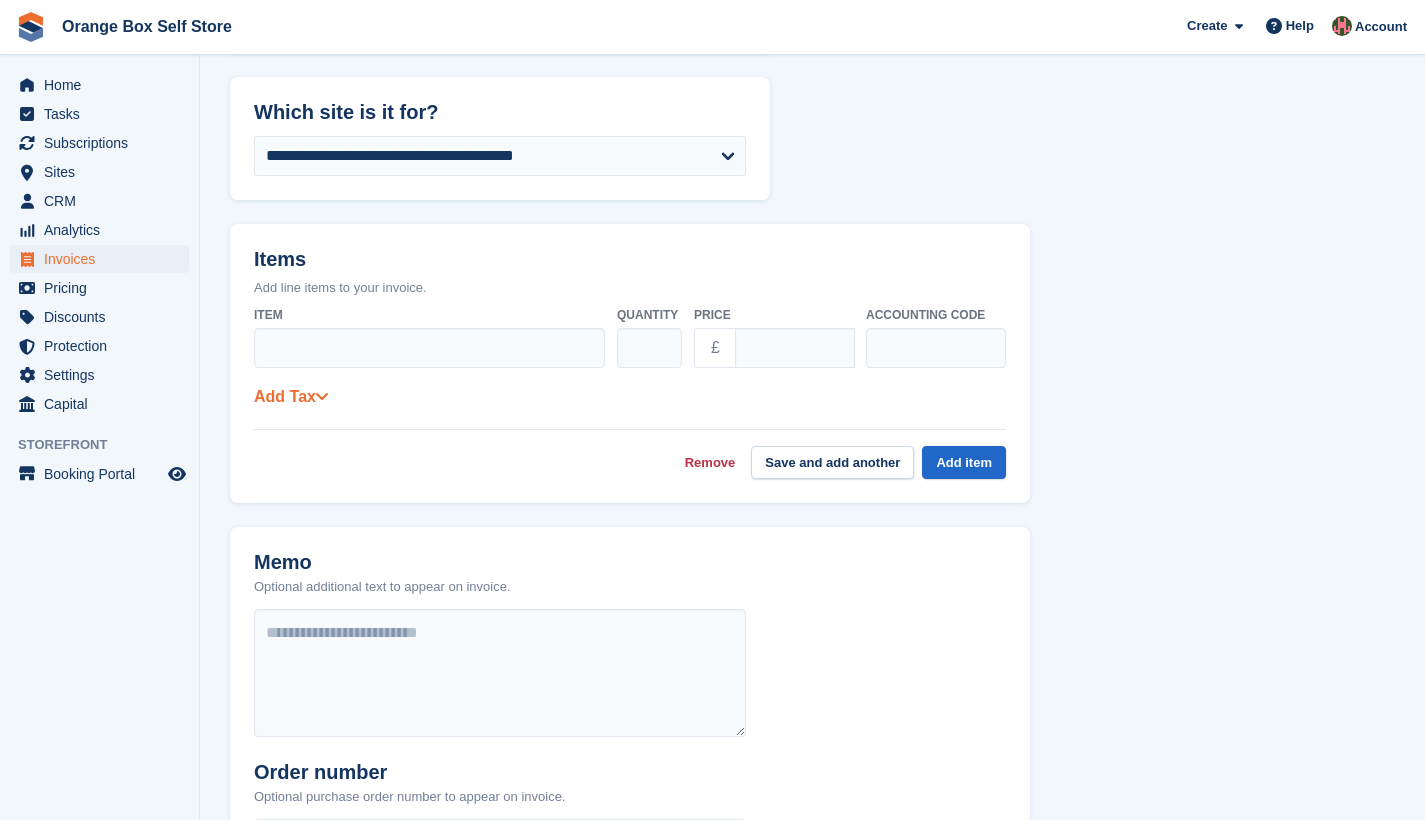 click at bounding box center [322, 396] 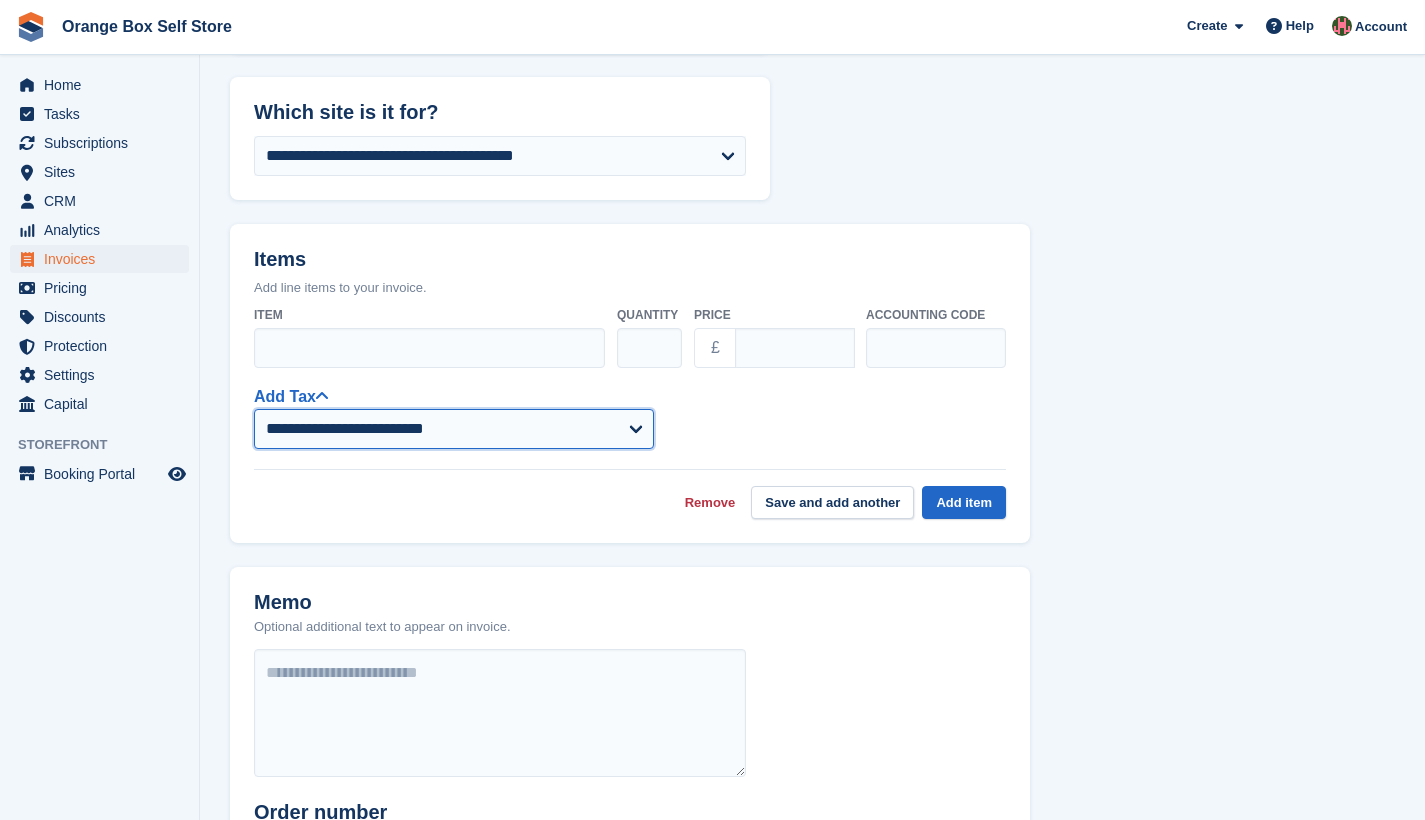 select on "****" 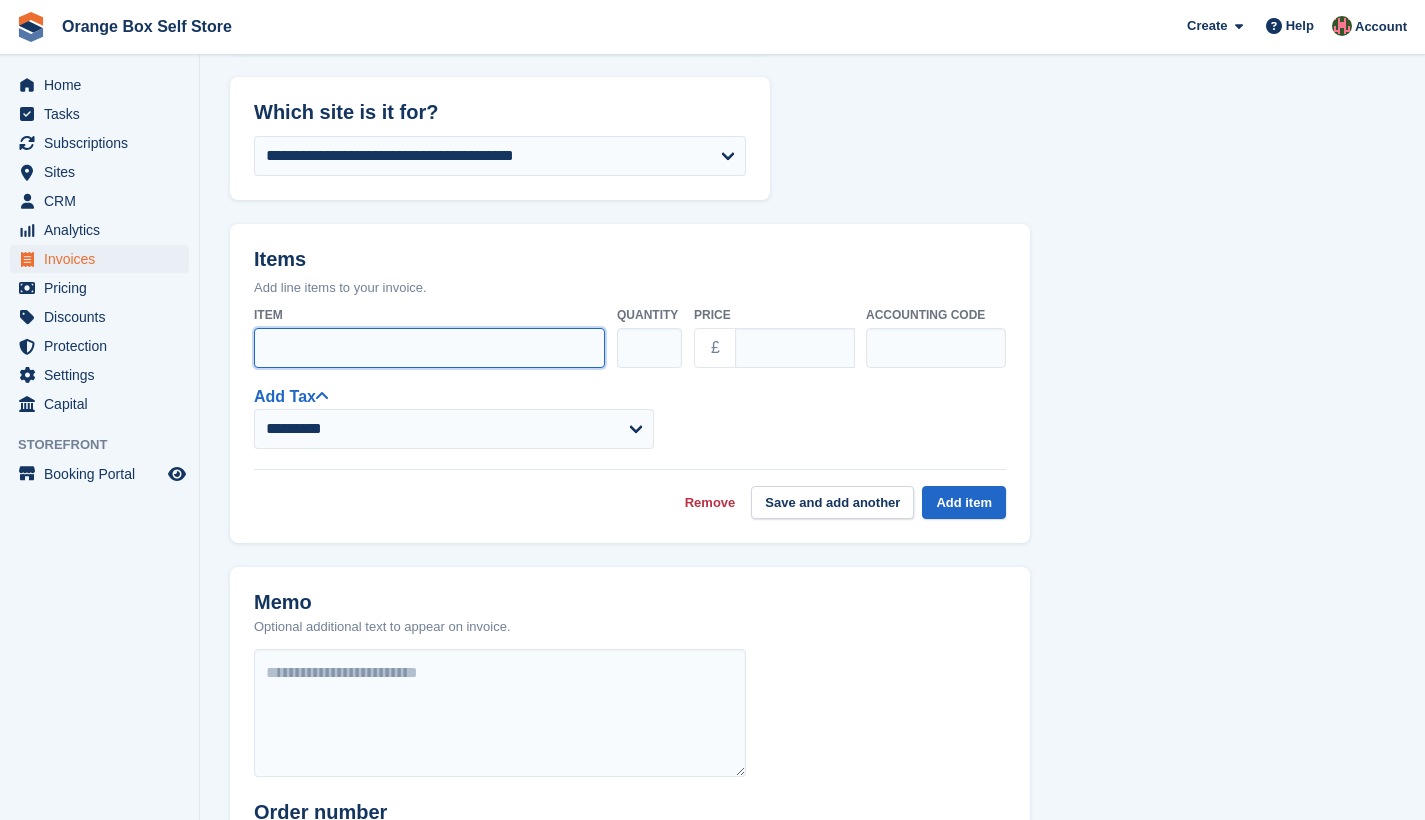drag, startPoint x: 299, startPoint y: 349, endPoint x: 316, endPoint y: 349, distance: 17 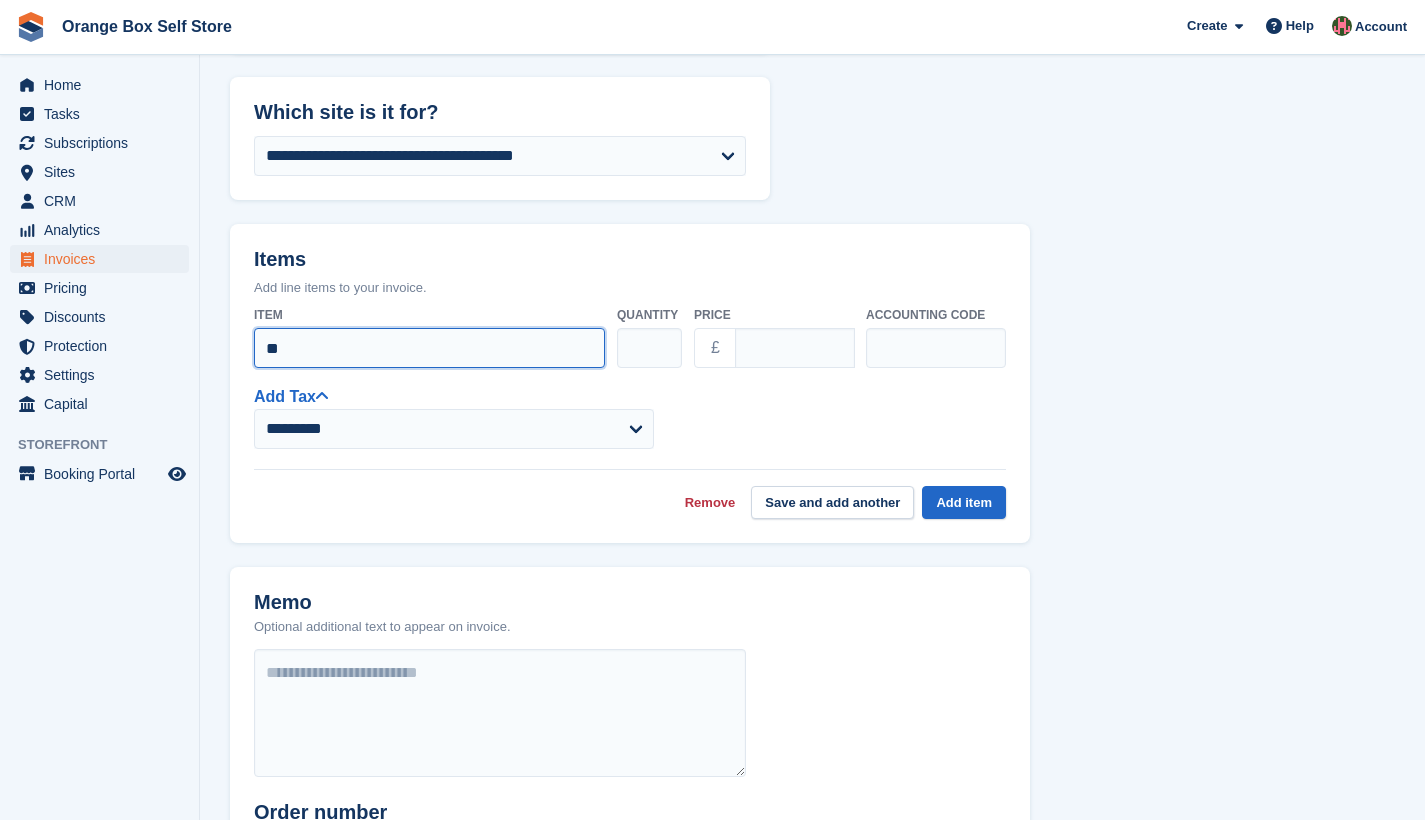 type on "*" 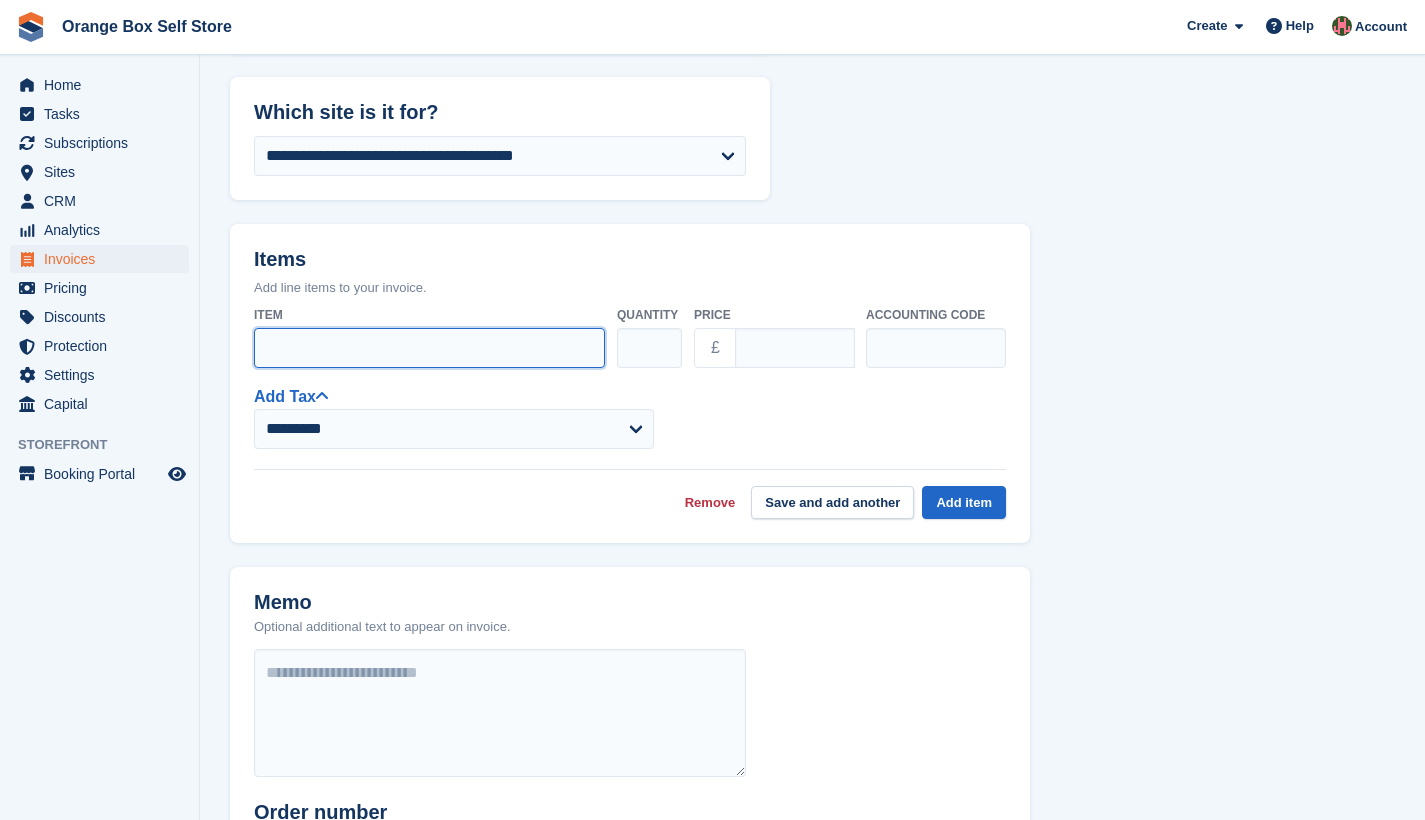 scroll, scrollTop: 282, scrollLeft: 0, axis: vertical 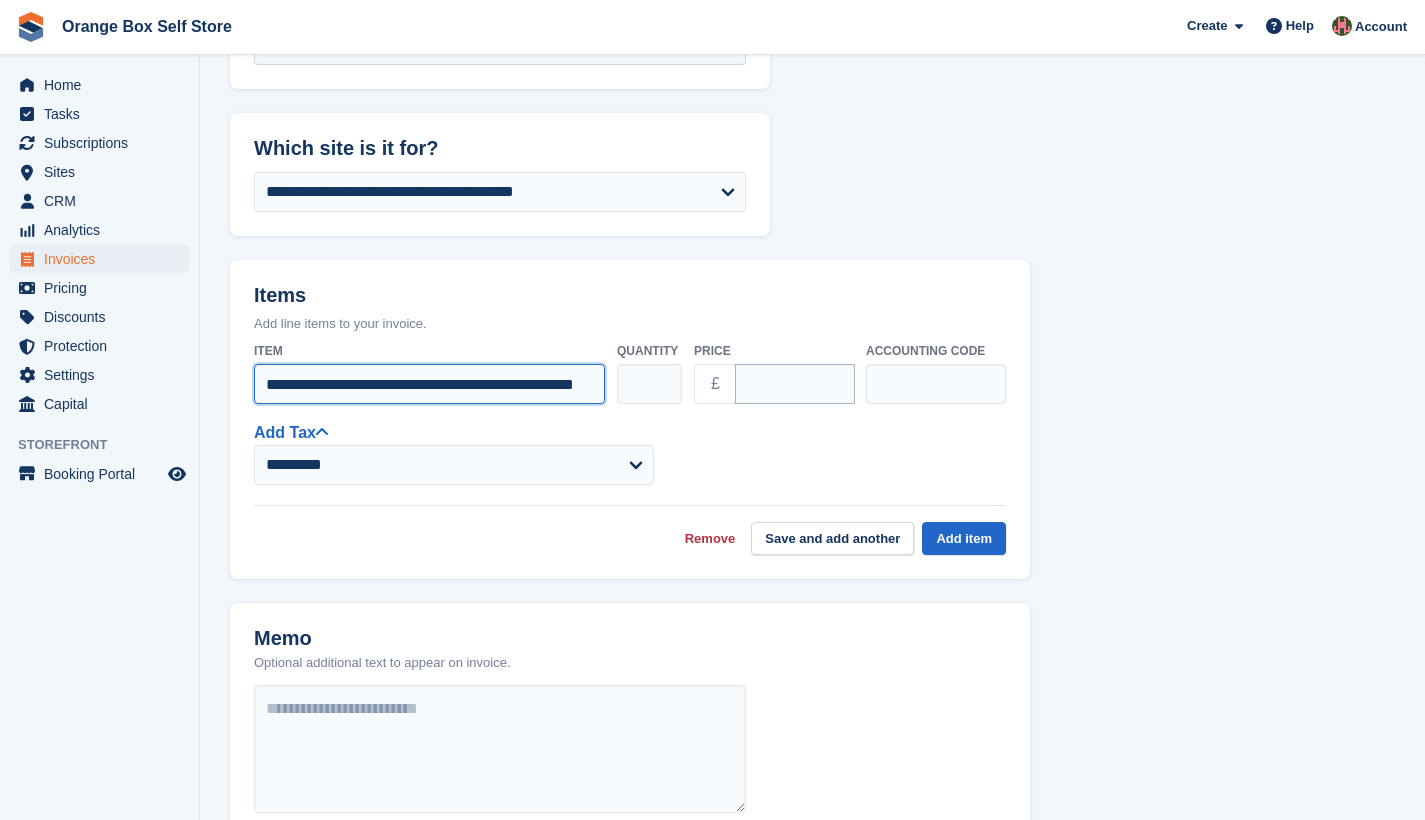 type on "**********" 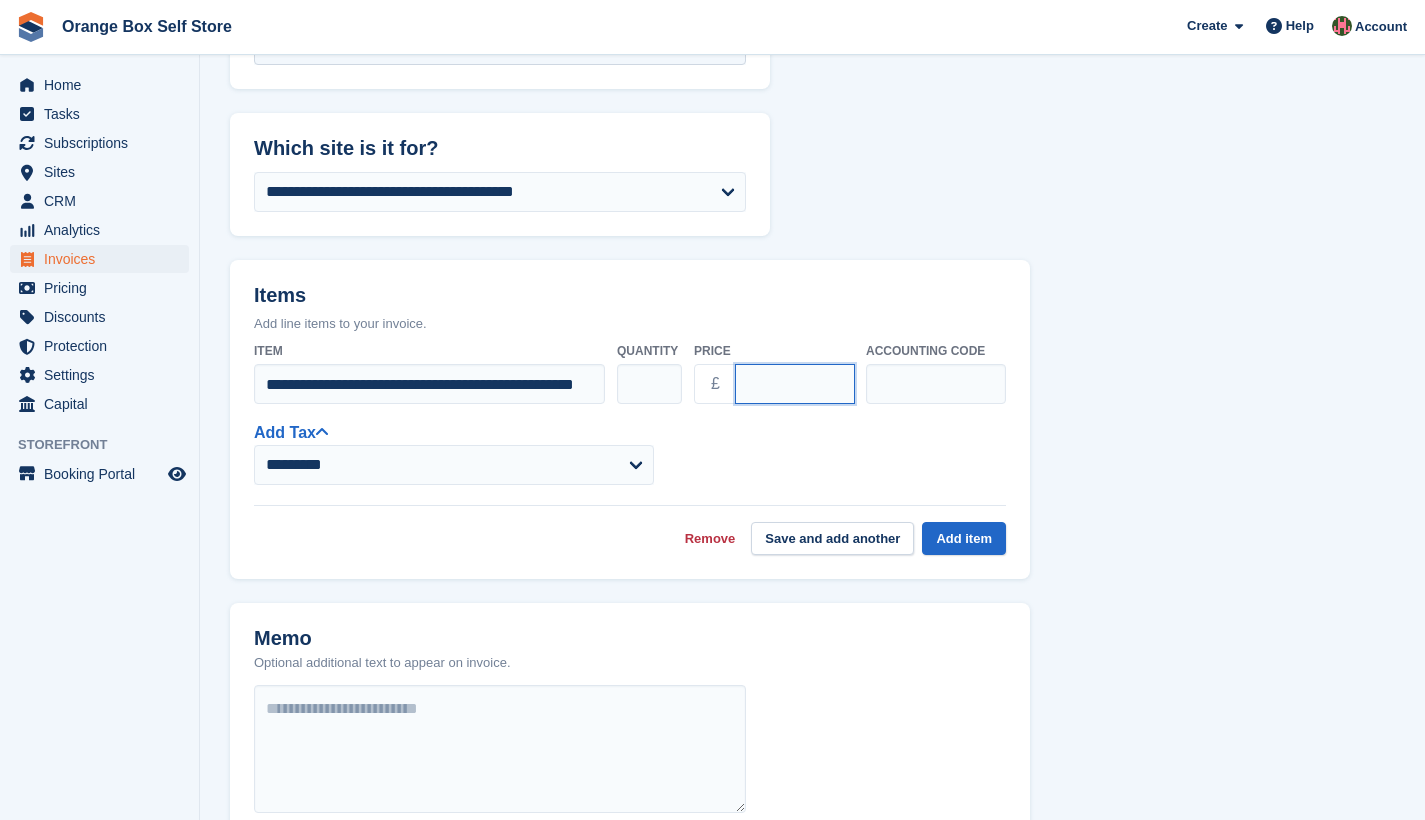 drag, startPoint x: 795, startPoint y: 383, endPoint x: 706, endPoint y: 381, distance: 89.02247 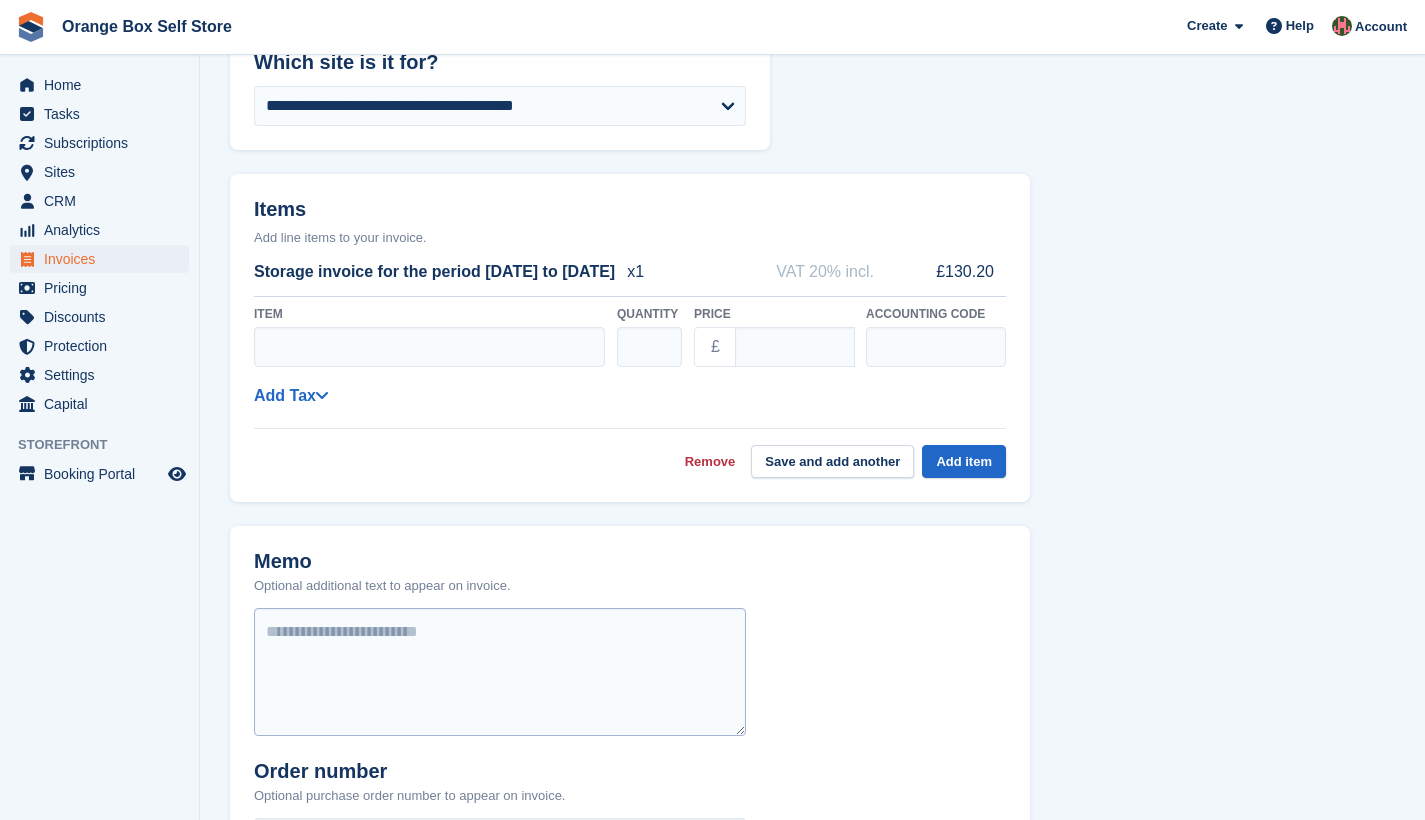 scroll, scrollTop: 533, scrollLeft: 0, axis: vertical 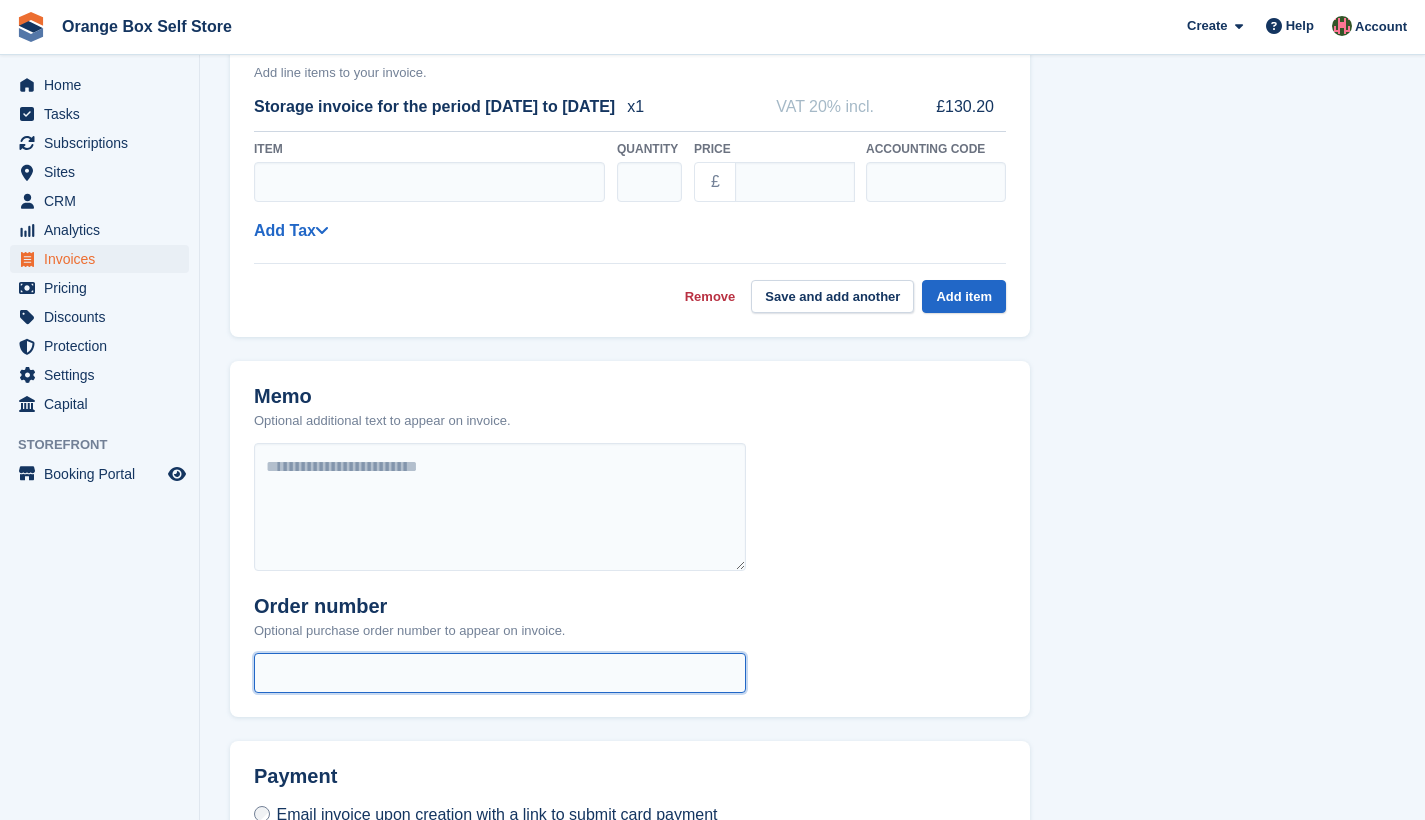 click at bounding box center (500, 673) 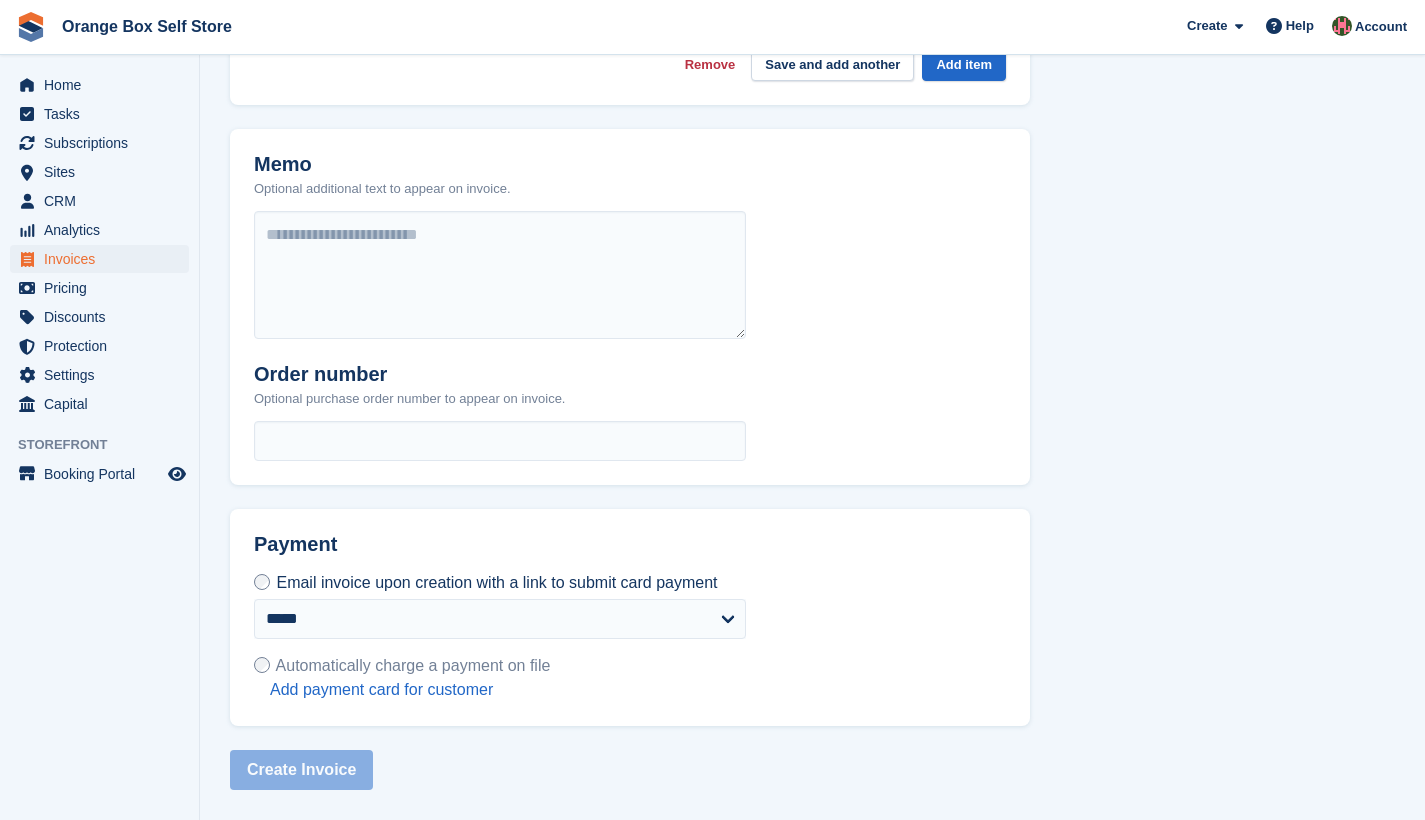 scroll, scrollTop: 374, scrollLeft: 0, axis: vertical 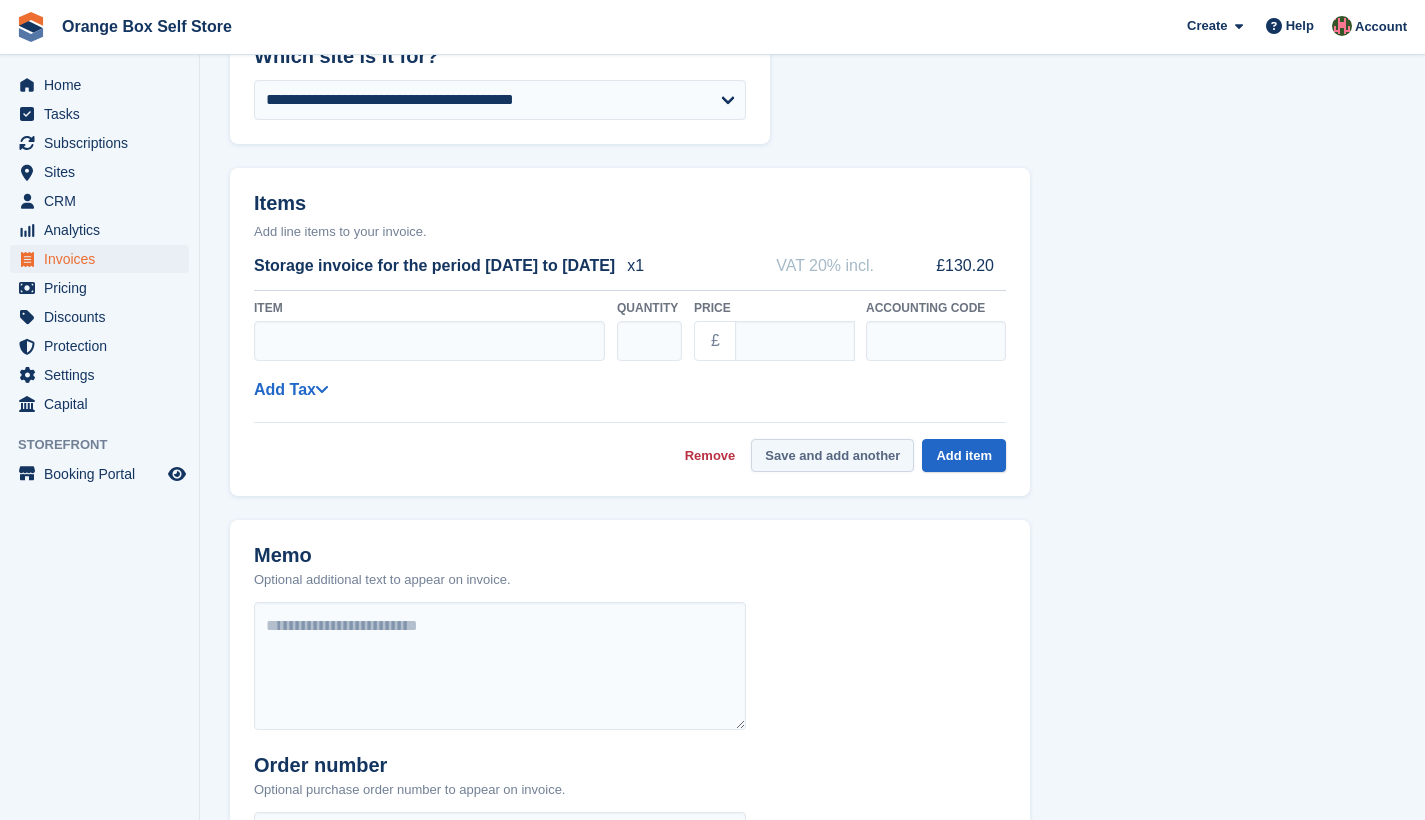 click on "Save and add another" at bounding box center (832, 455) 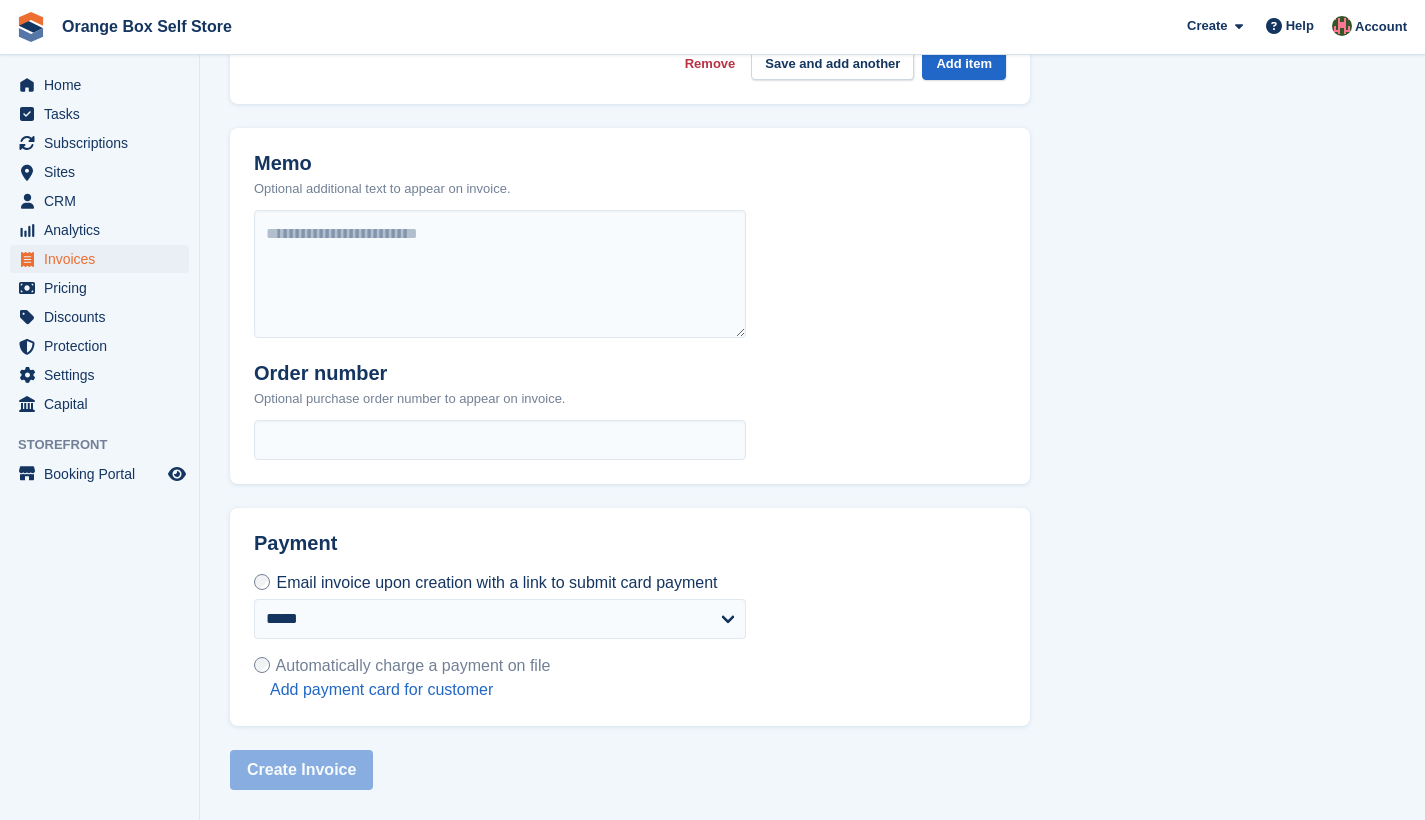 scroll, scrollTop: 136, scrollLeft: 0, axis: vertical 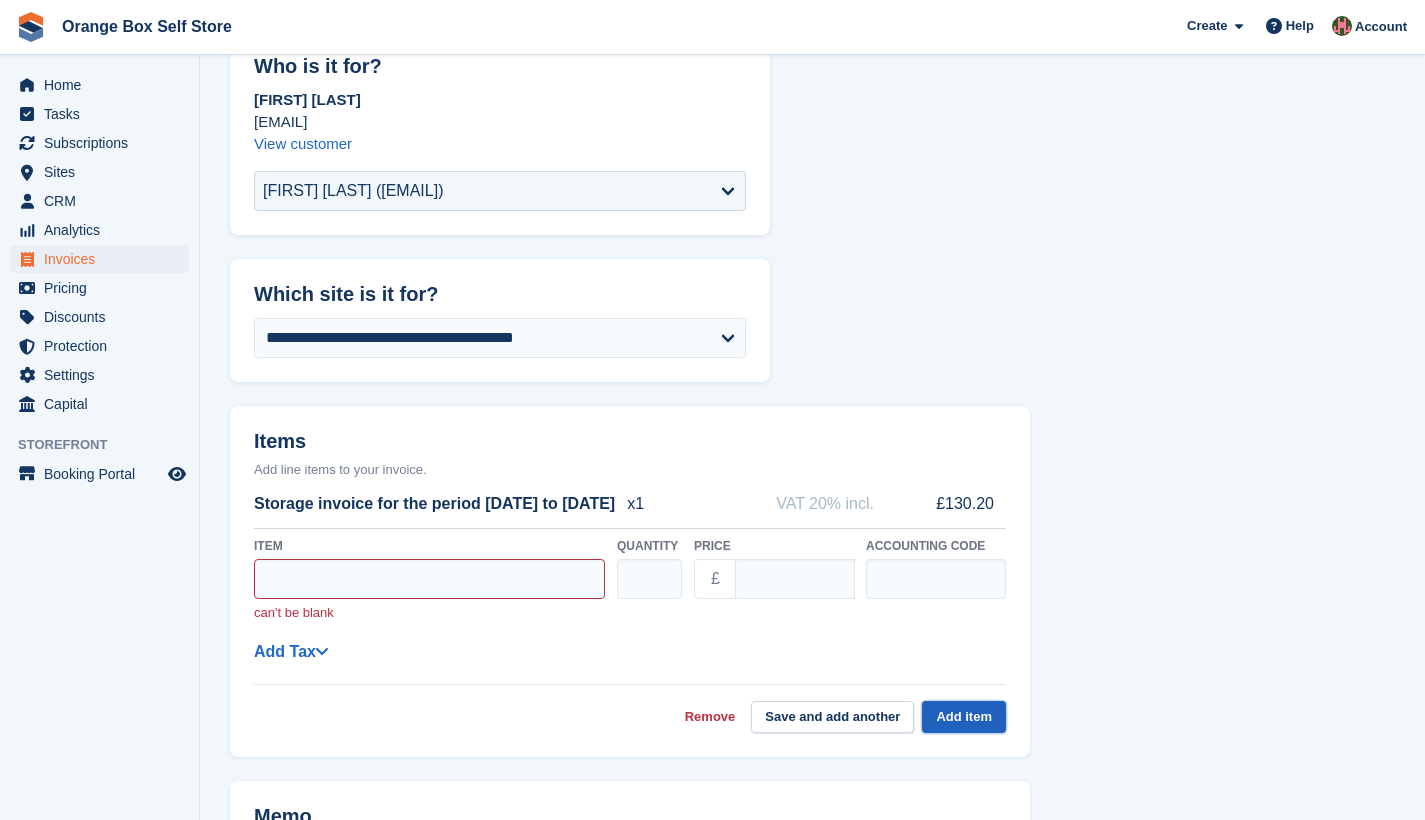 click on "Add item" at bounding box center [964, 717] 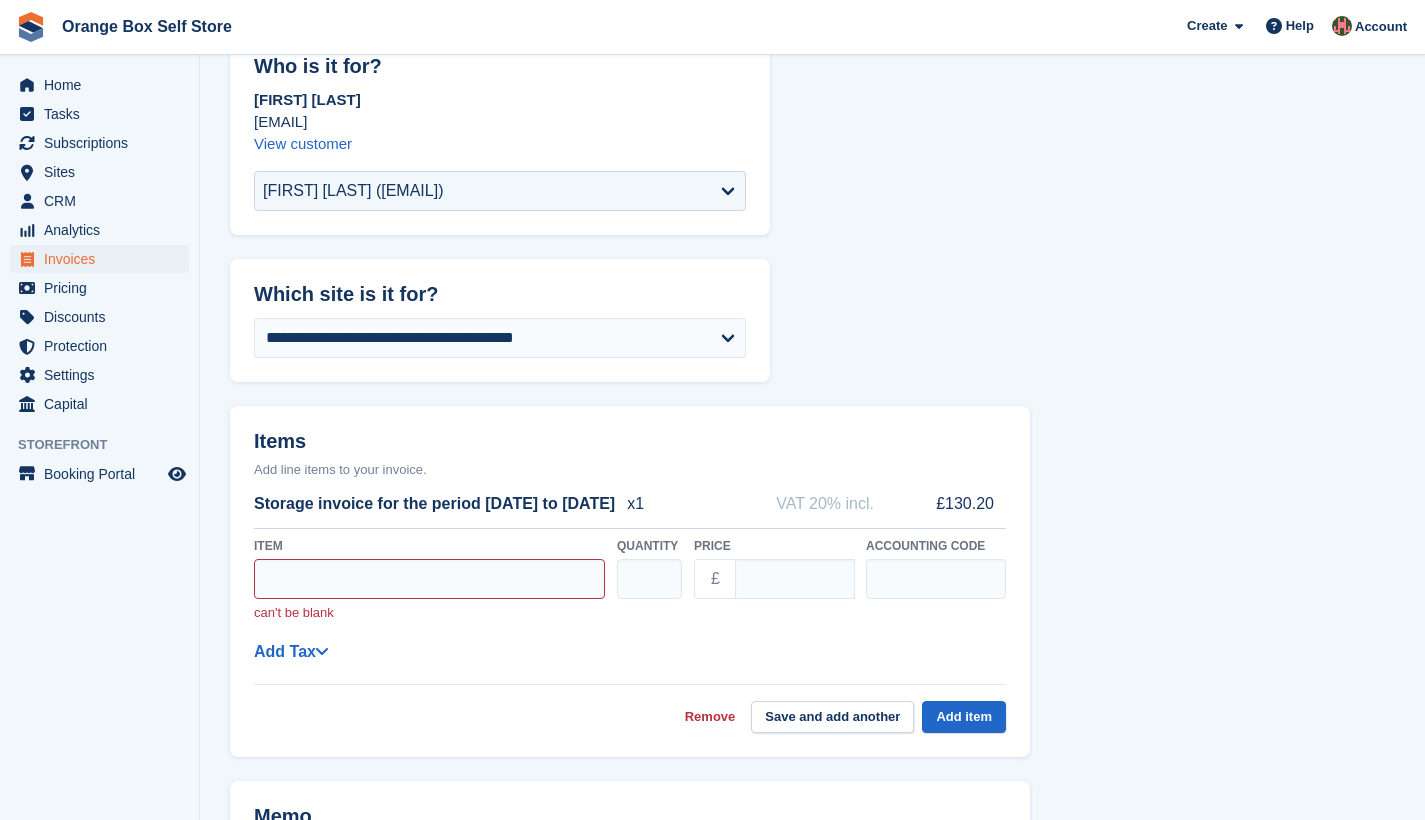 click on "Remove" at bounding box center [710, 717] 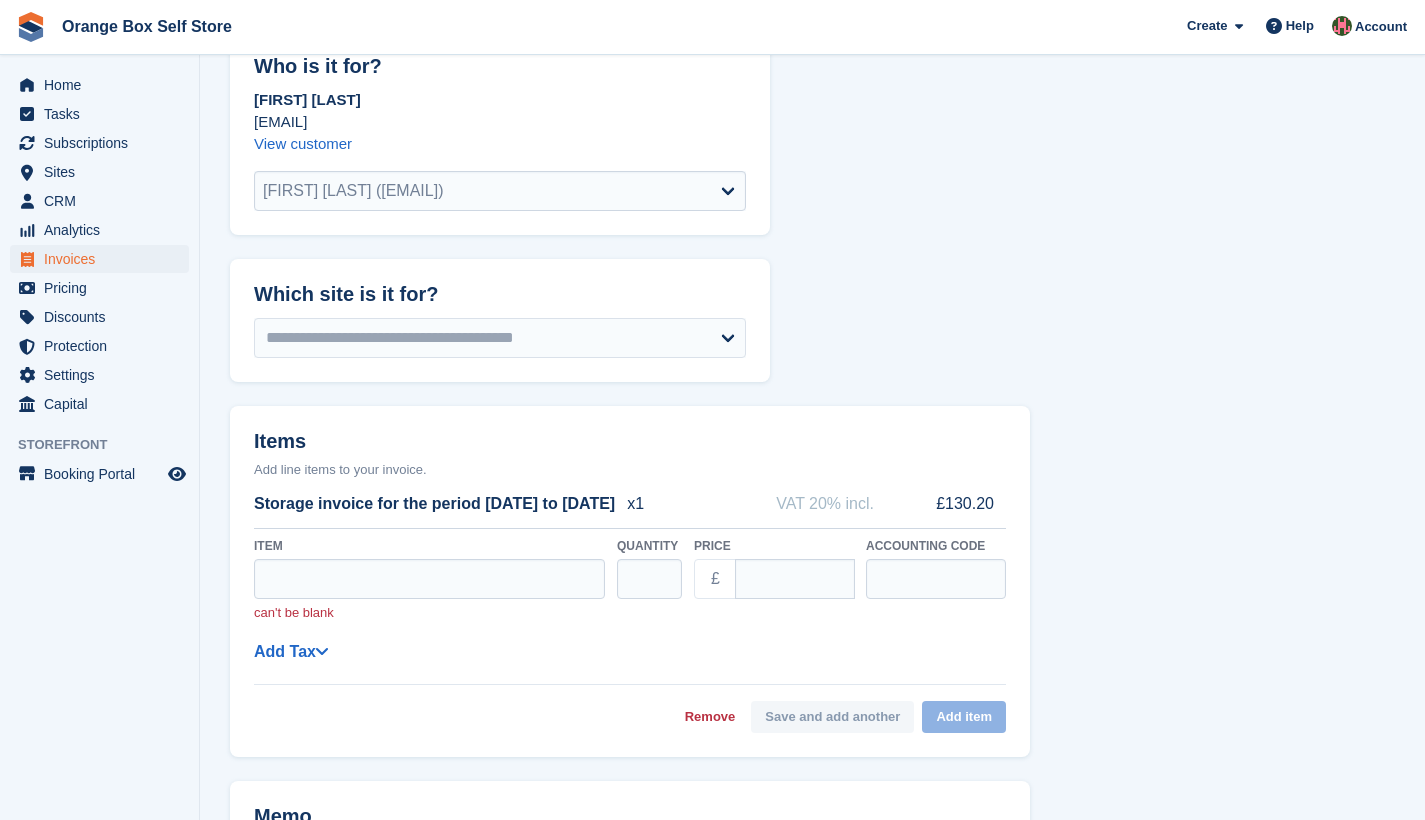 select on "******" 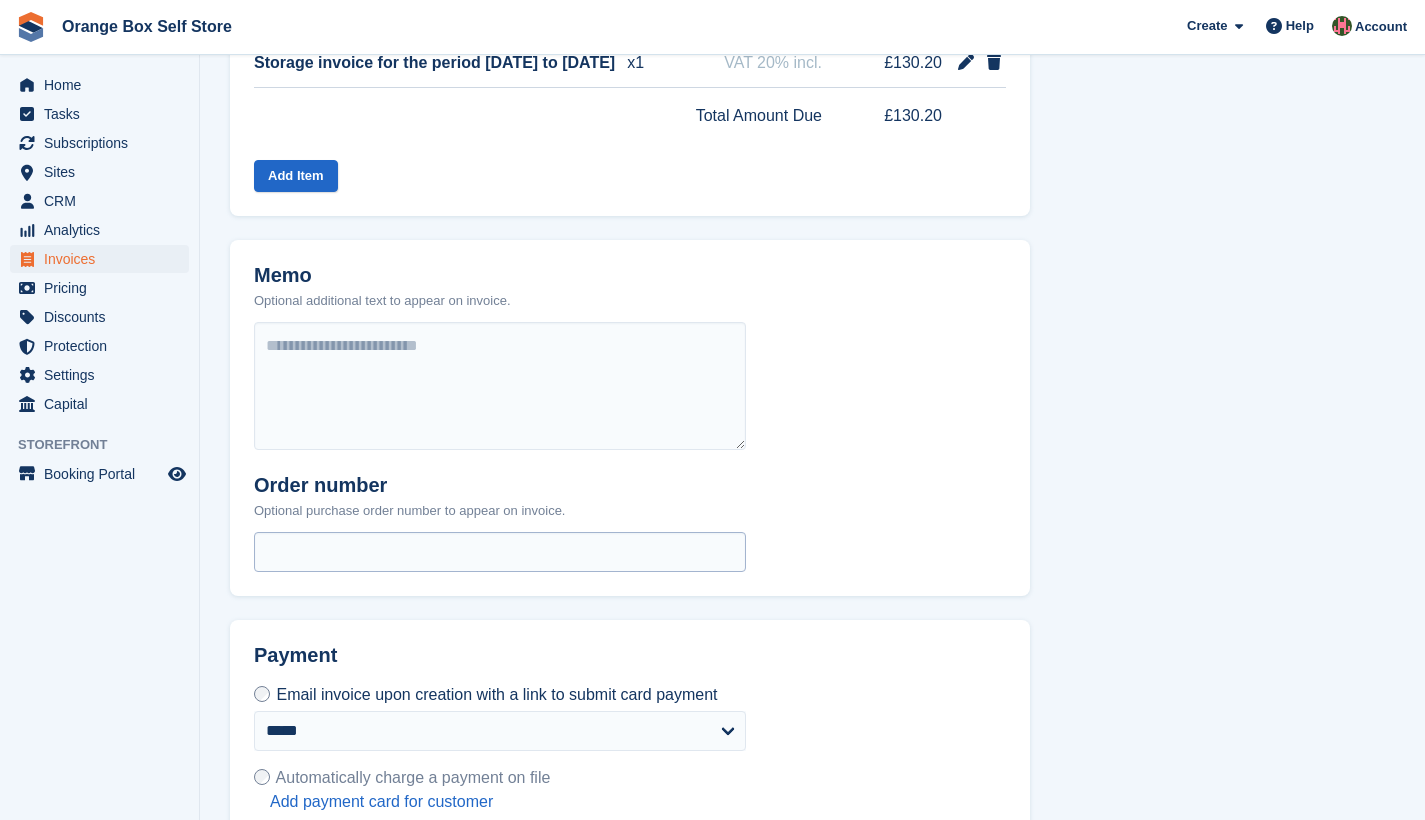 scroll, scrollTop: 701, scrollLeft: 0, axis: vertical 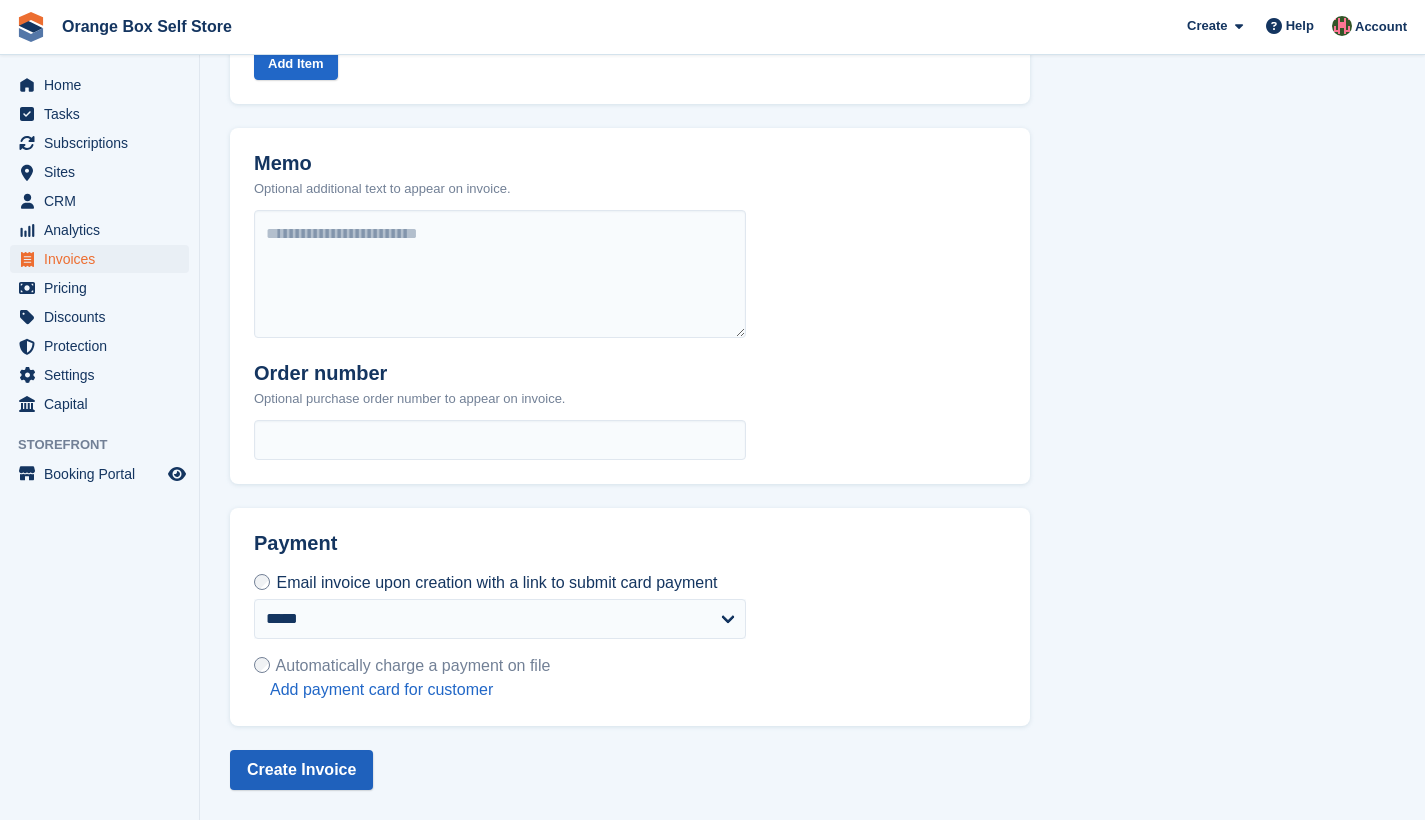 click on "Create Invoice" at bounding box center [301, 770] 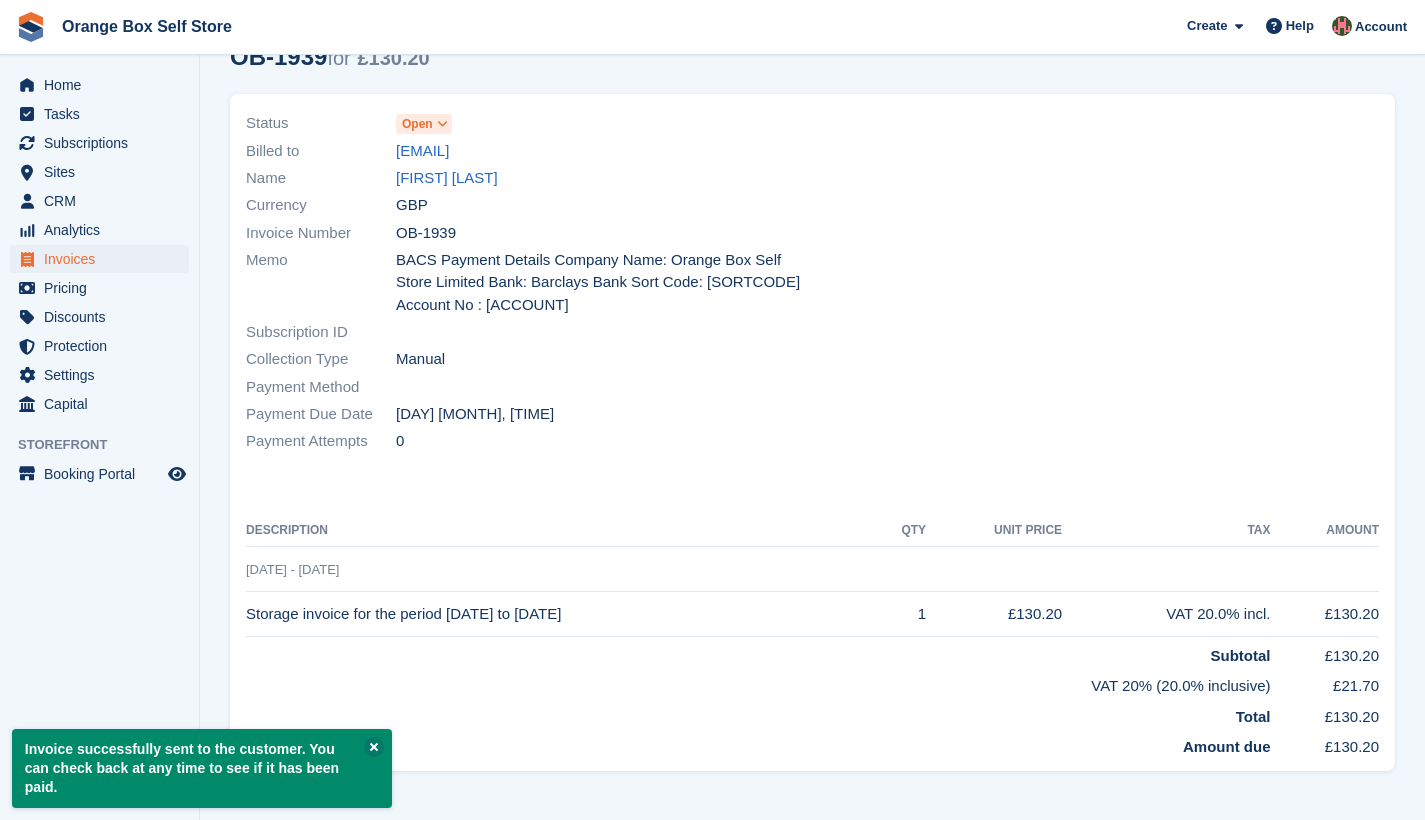 scroll, scrollTop: 0, scrollLeft: 0, axis: both 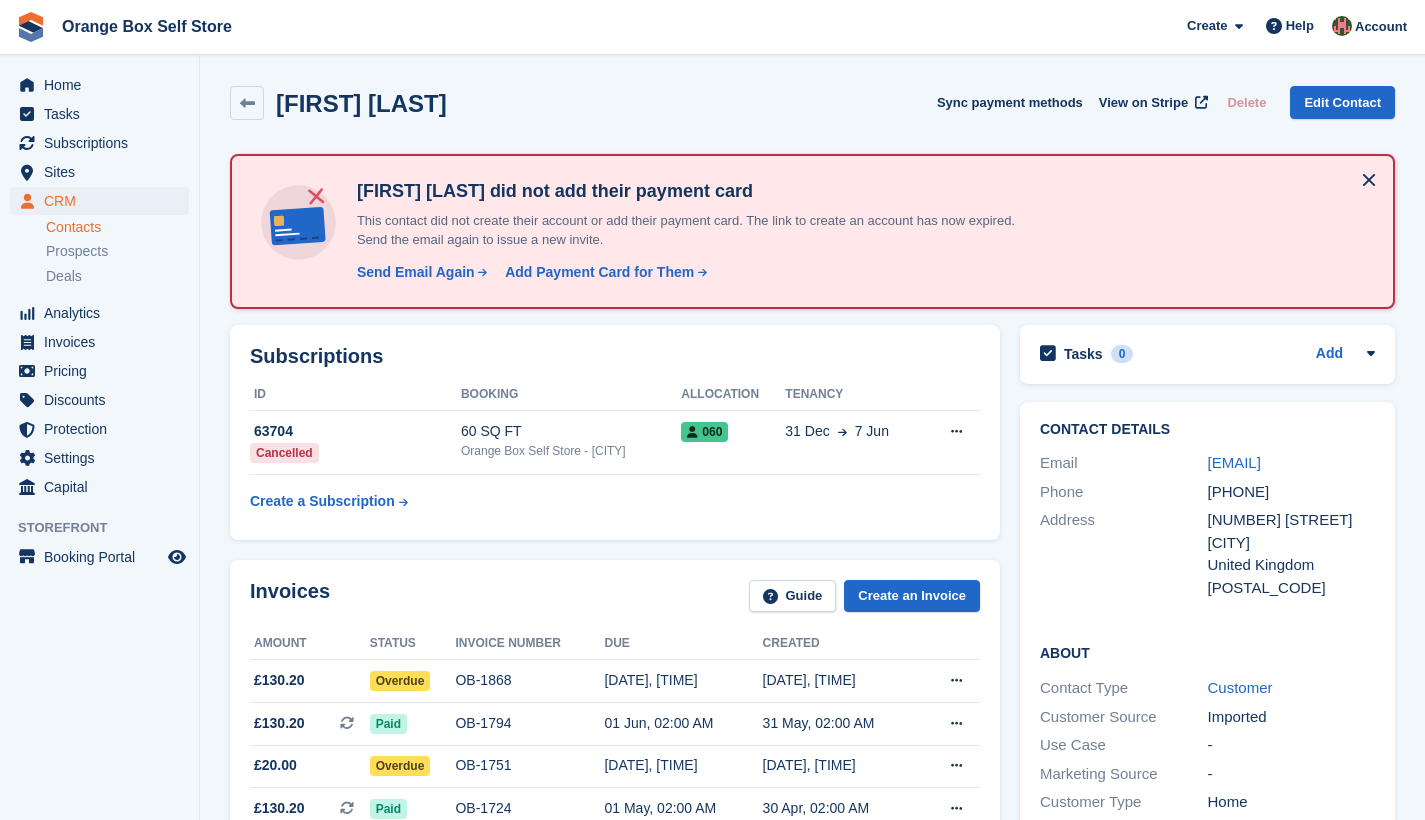 click on "04 Jul, 12:59 AM" at bounding box center (683, 680) 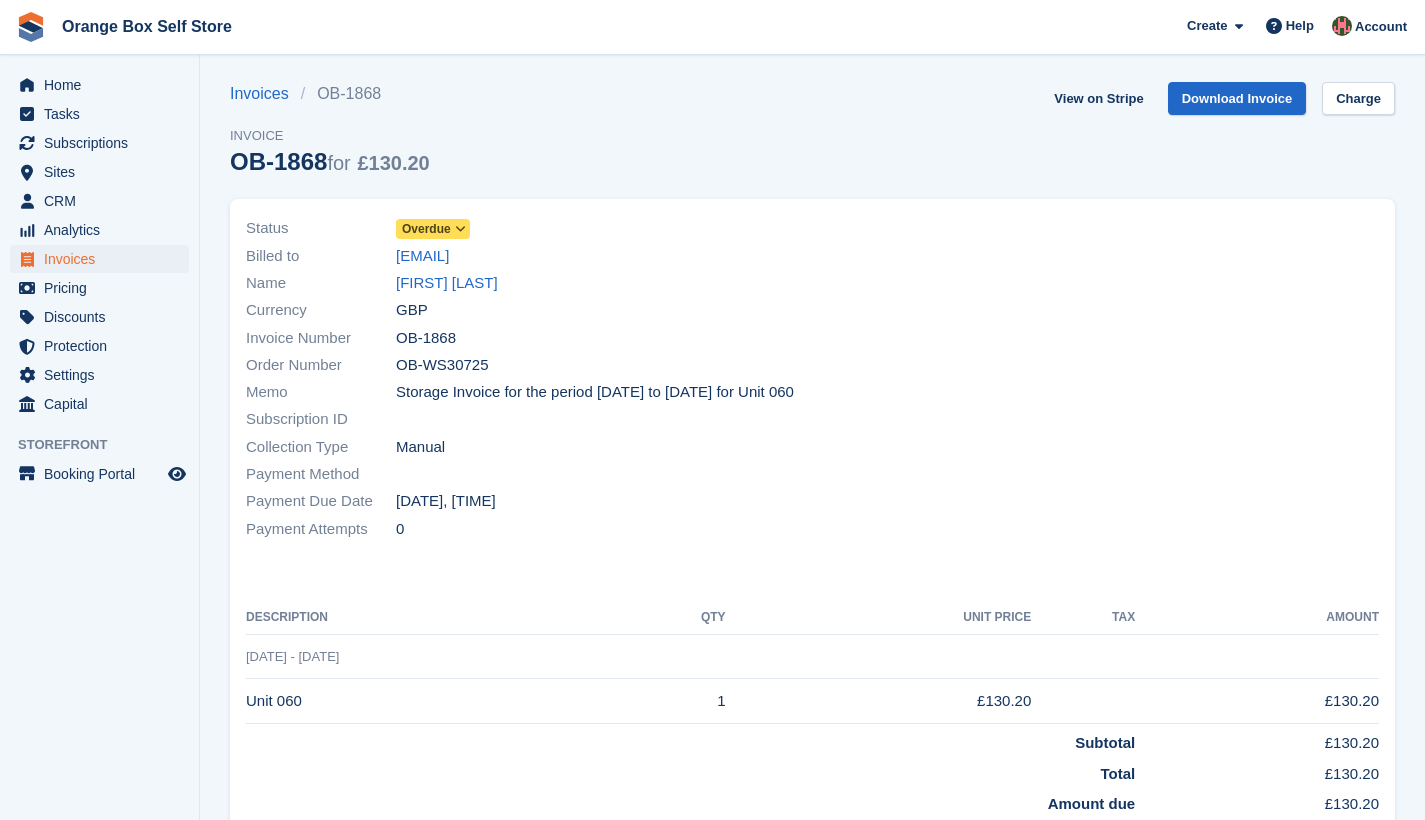 scroll, scrollTop: 4, scrollLeft: 0, axis: vertical 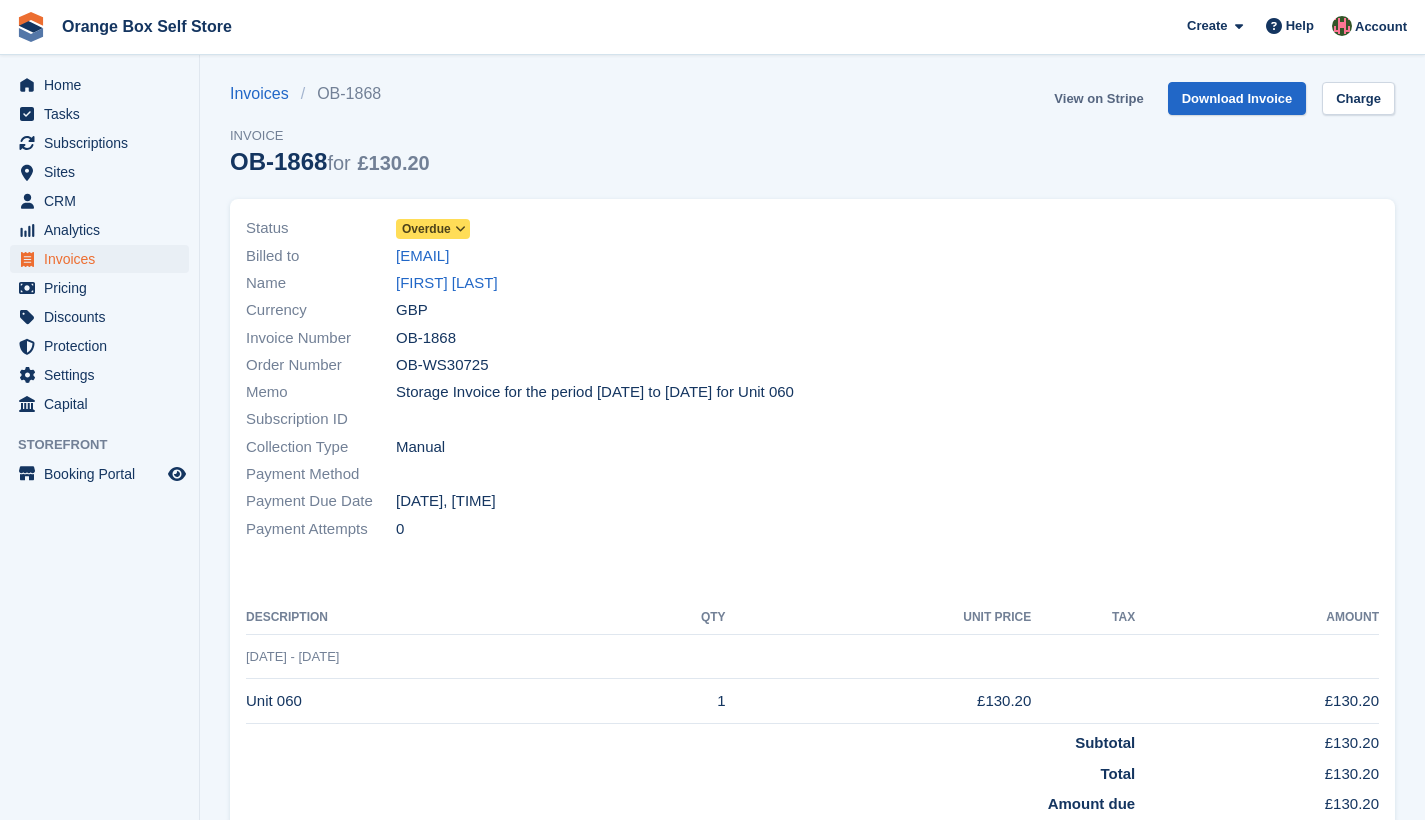 click on "View on Stripe" at bounding box center (1098, 98) 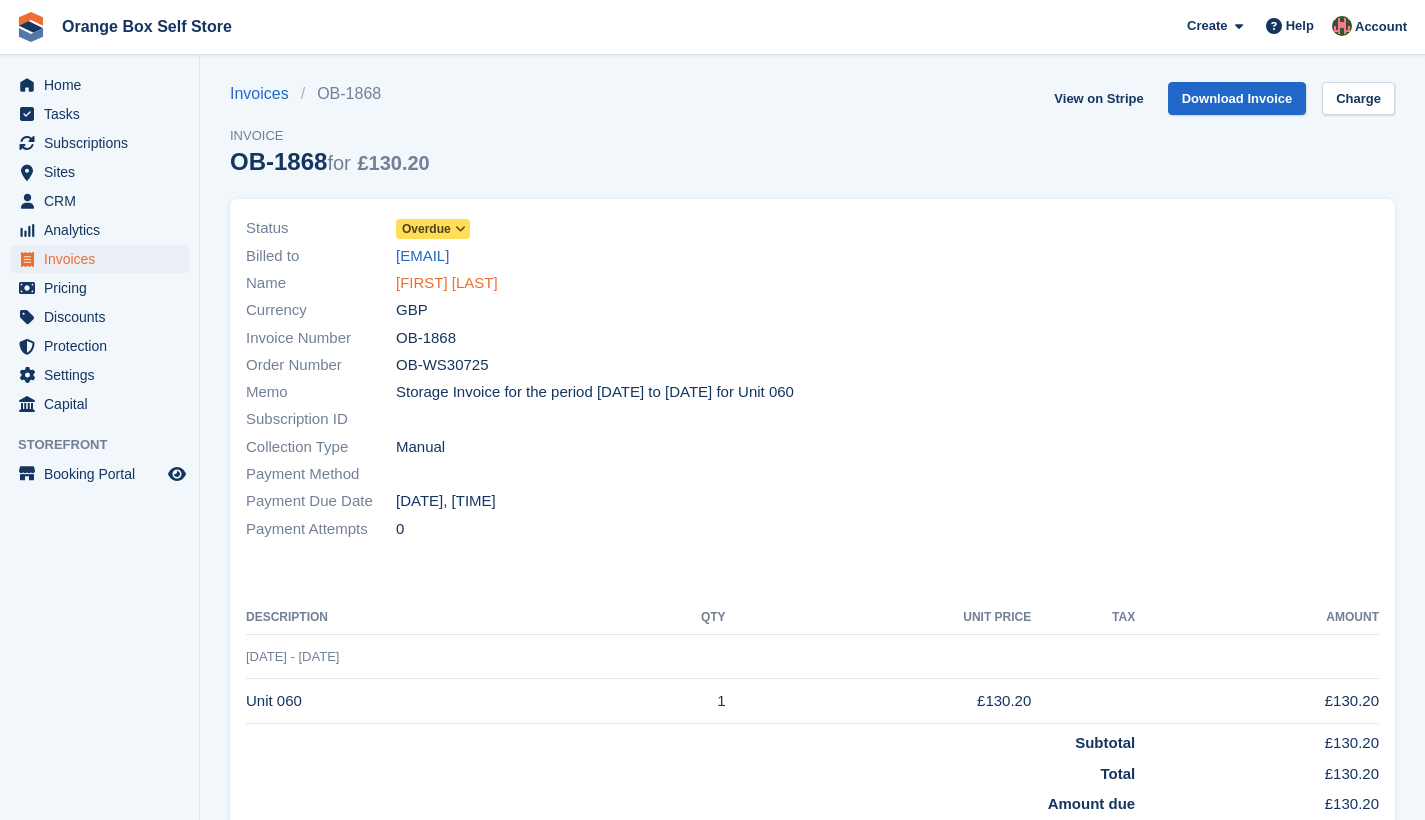 click on "[FIRST] [LAST]" at bounding box center [447, 283] 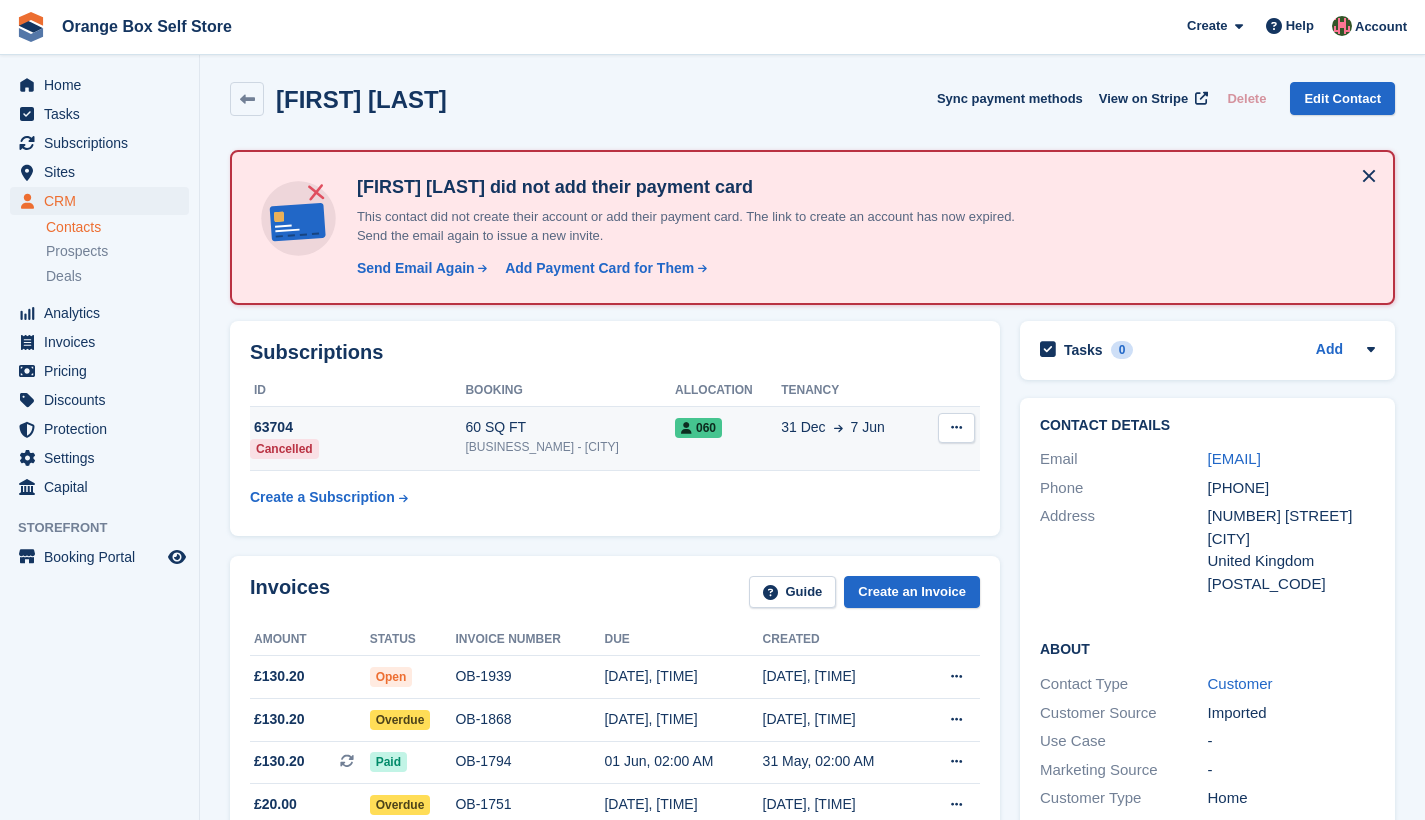 click at bounding box center (956, 427) 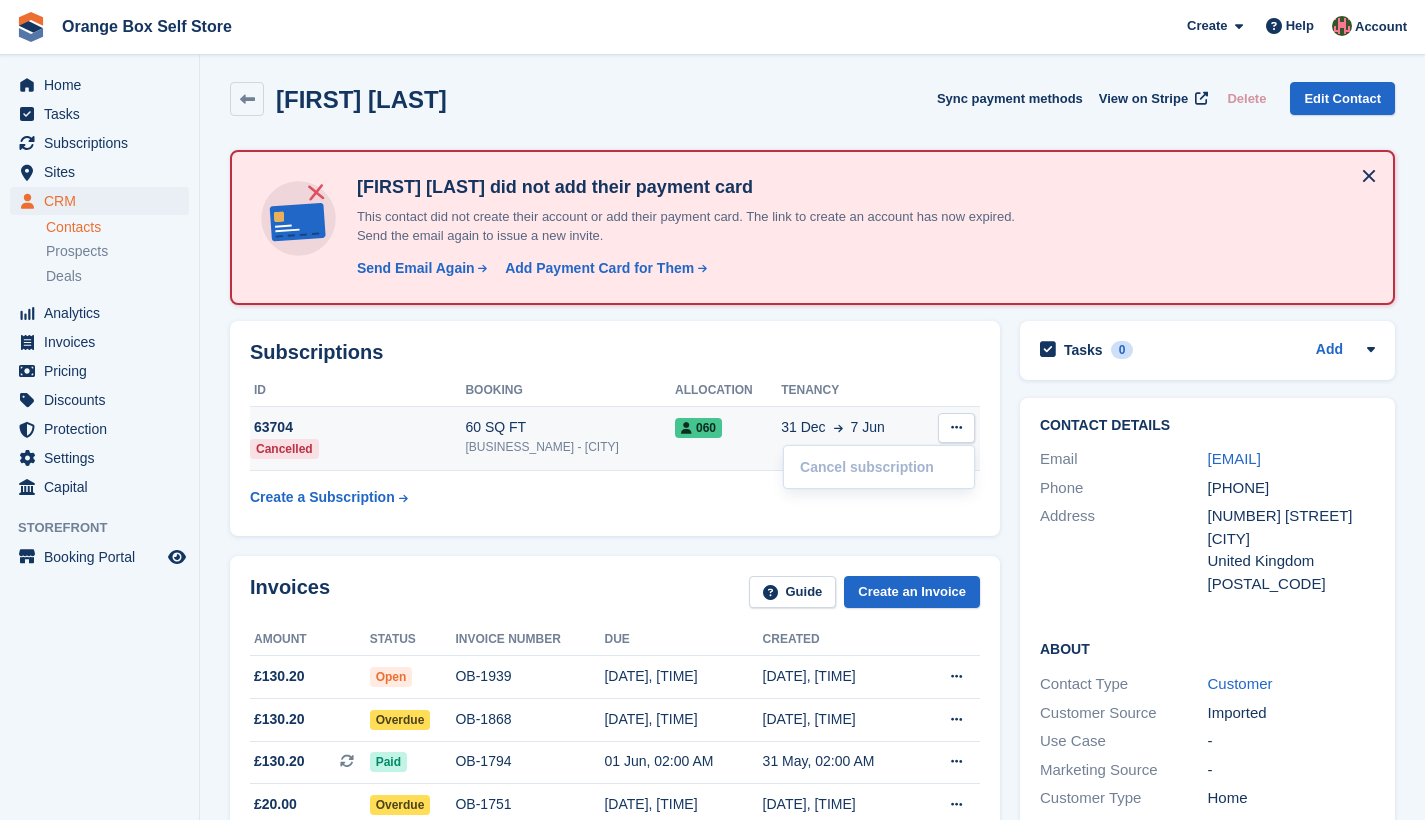 scroll, scrollTop: 0, scrollLeft: 0, axis: both 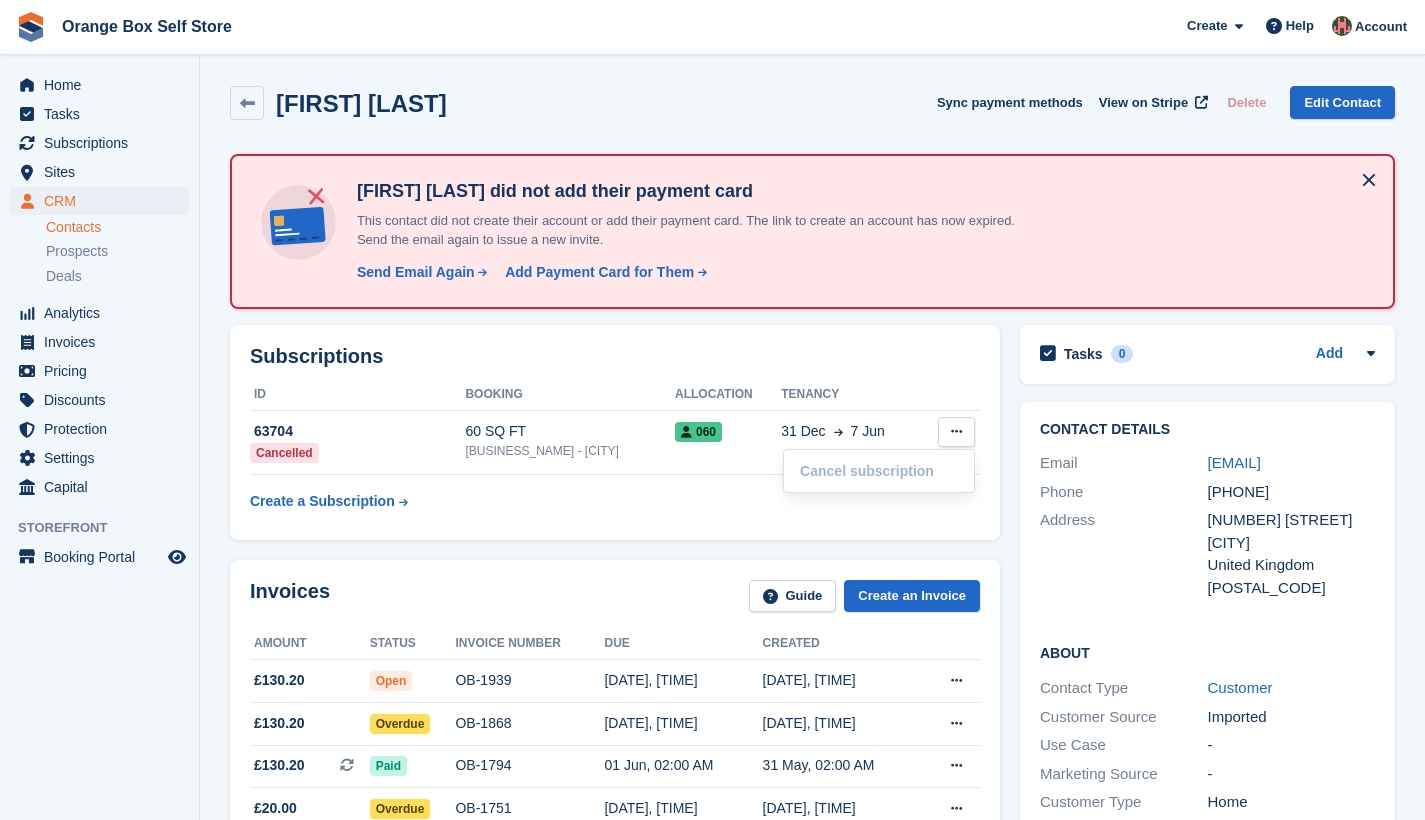 click on "ID
Booking
Allocation
Tenancy
63704
Cancelled
60 SQ FT
Orange Box Self Store - Barrow-in-Furness
060
[DATE]
[DATE]" at bounding box center (615, 449) 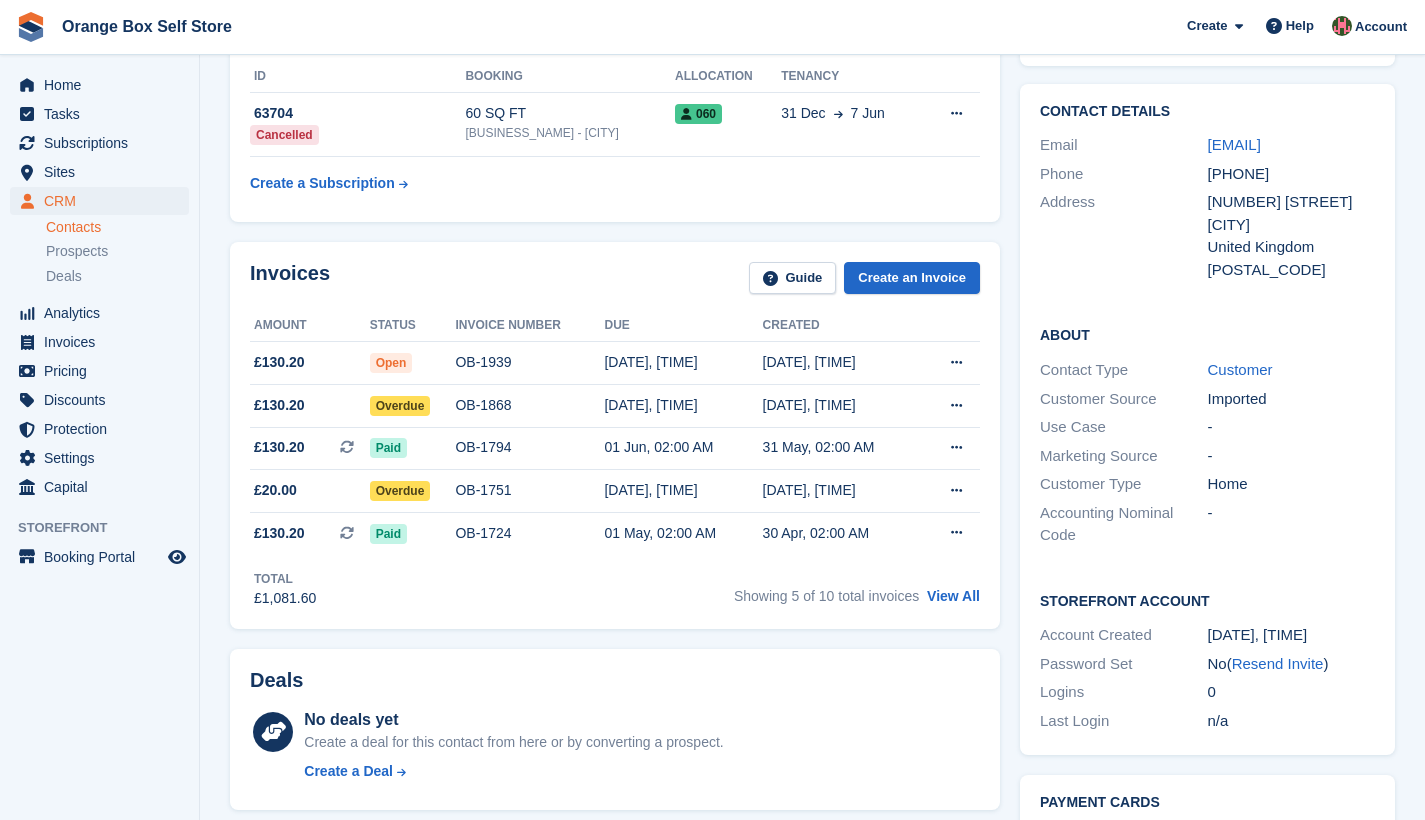 scroll, scrollTop: 178, scrollLeft: 0, axis: vertical 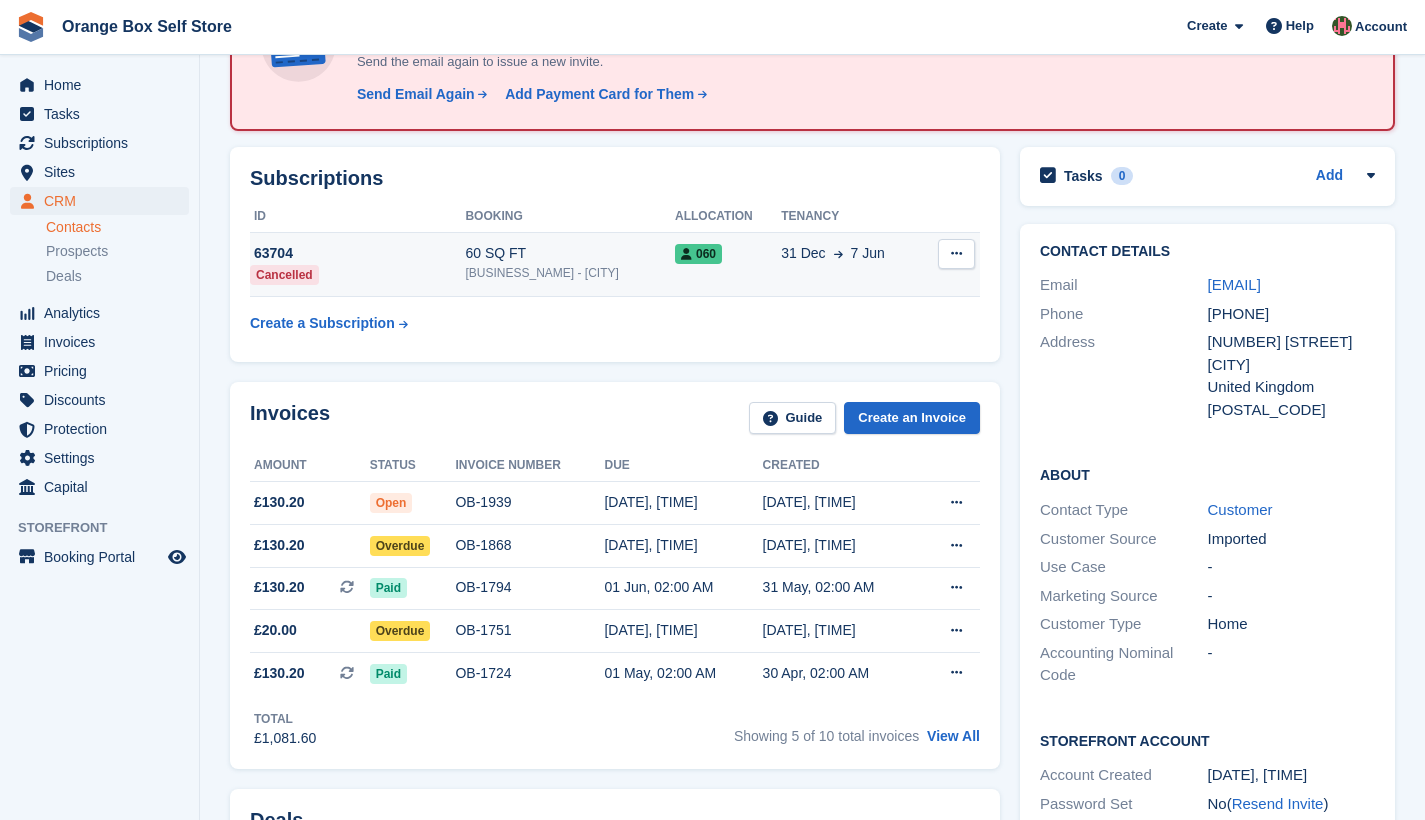 click at bounding box center [956, 254] 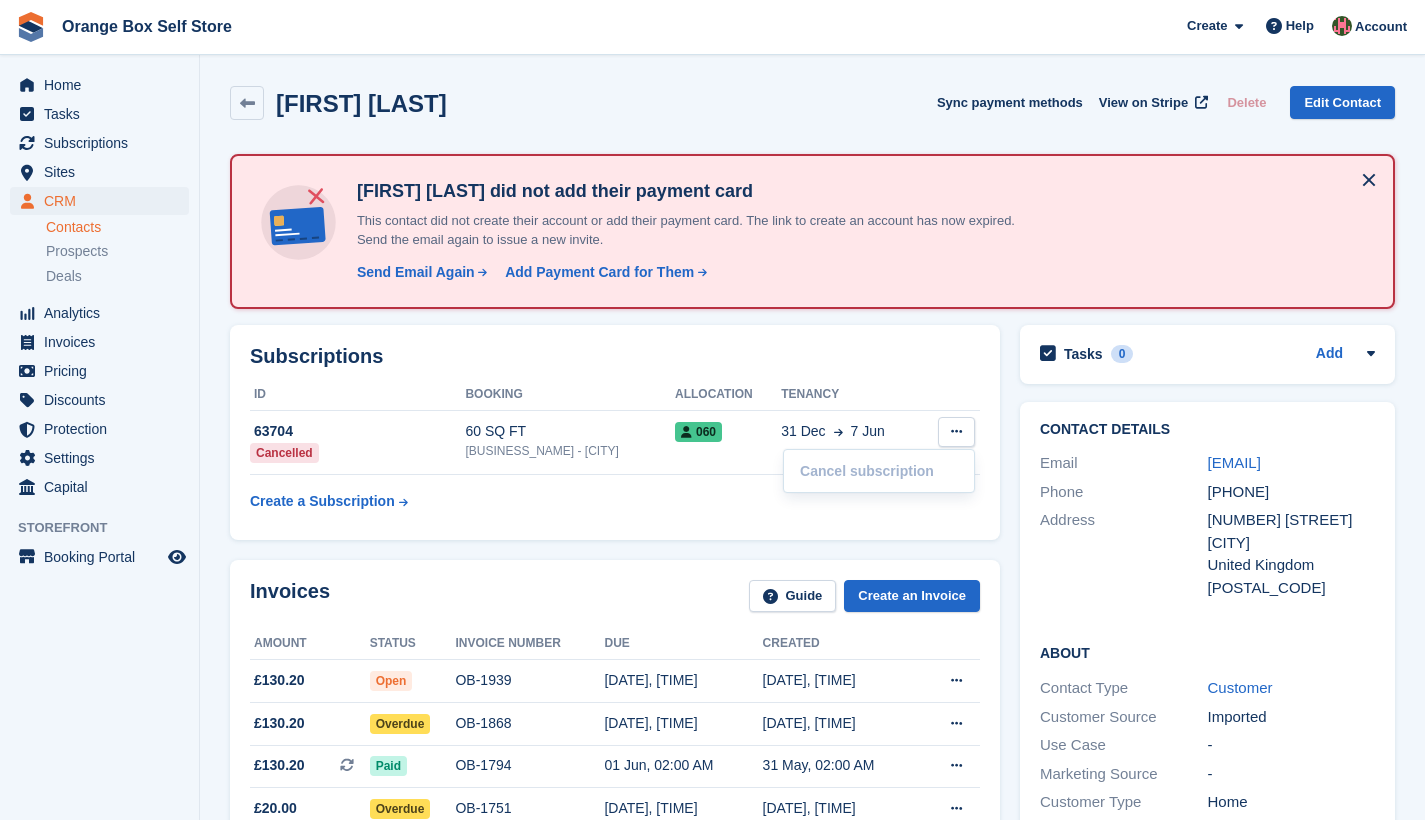 scroll, scrollTop: 180, scrollLeft: 0, axis: vertical 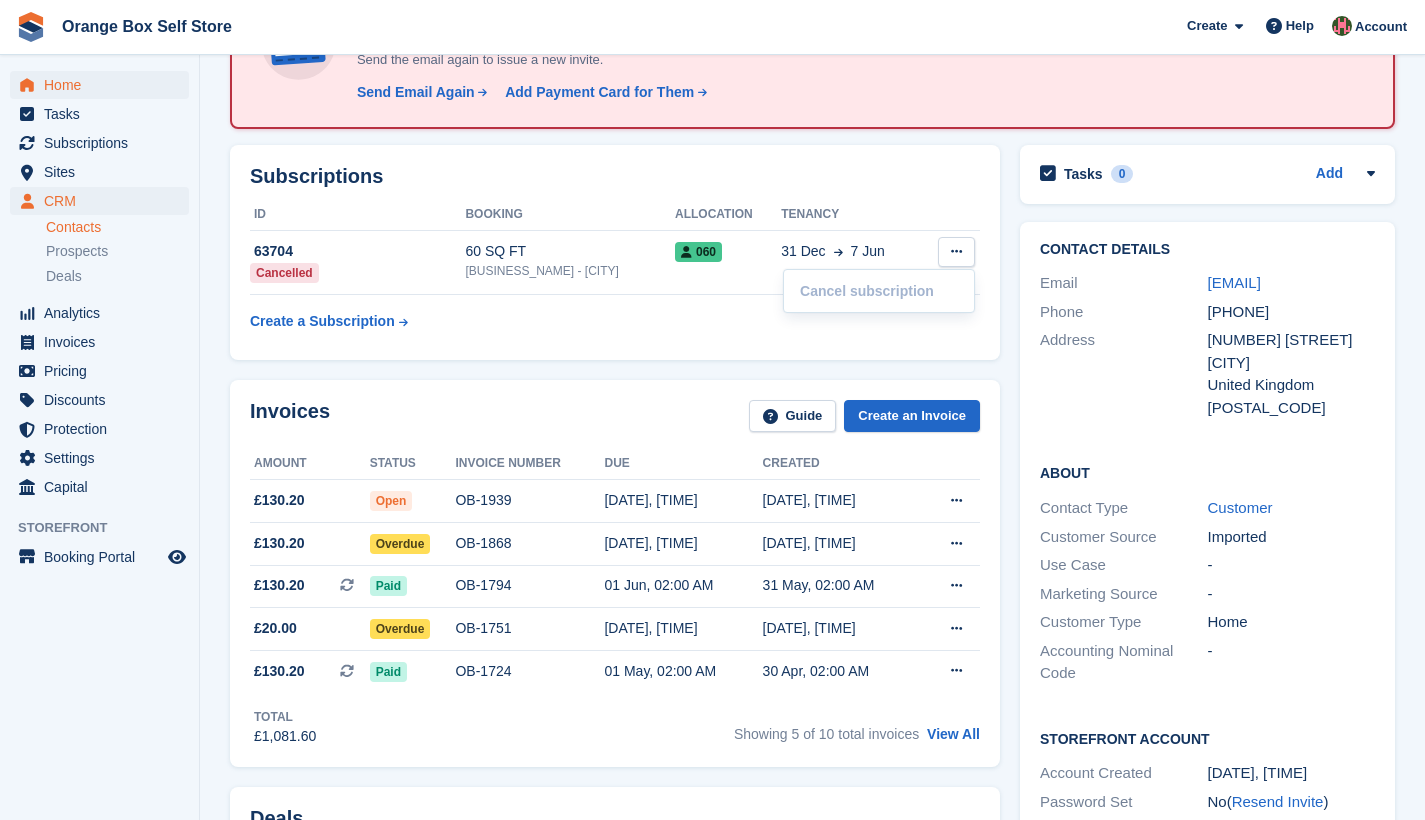 click on "Home" at bounding box center [104, 85] 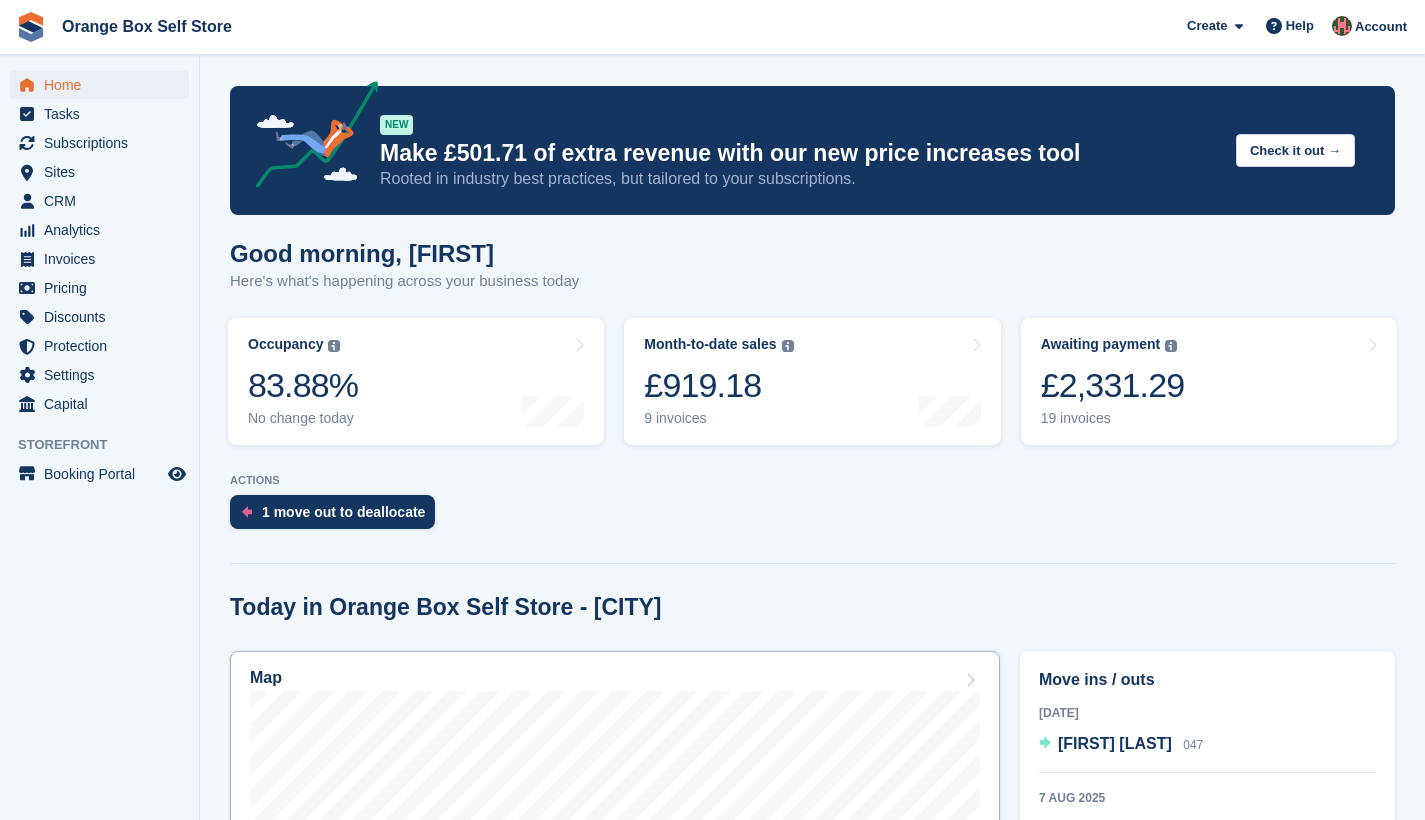scroll, scrollTop: 502, scrollLeft: 0, axis: vertical 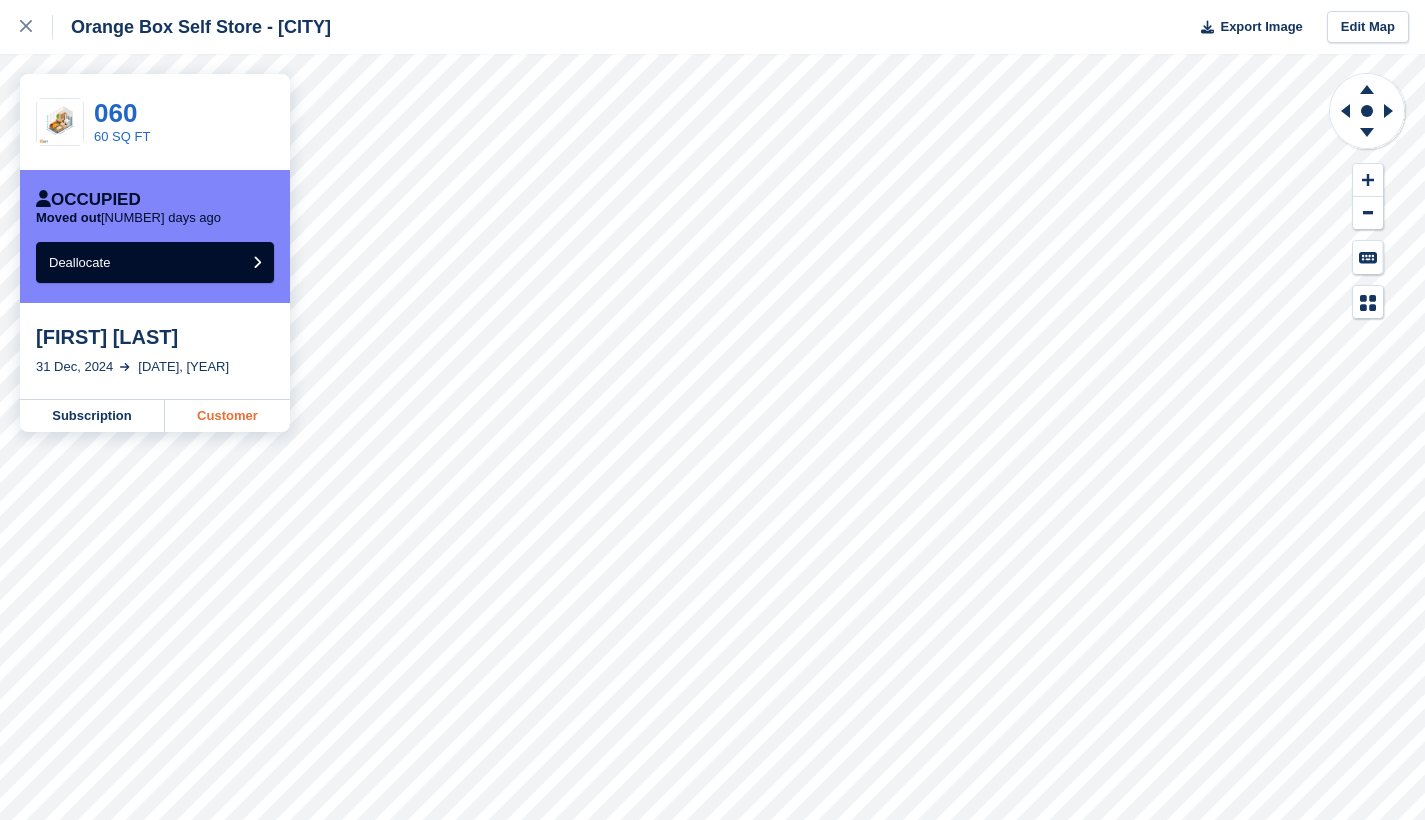 click on "Customer" at bounding box center (227, 416) 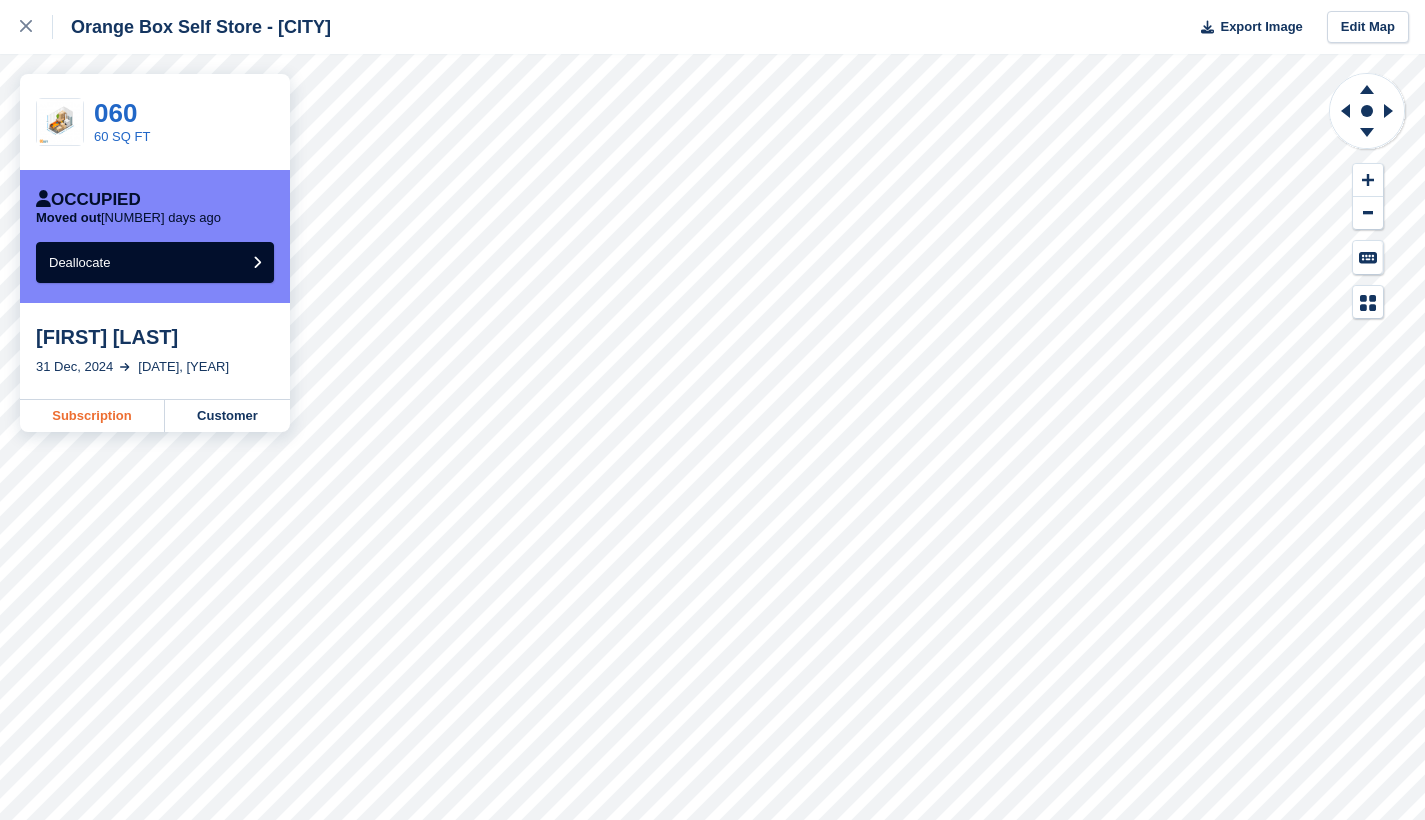 click on "Subscription" at bounding box center (92, 416) 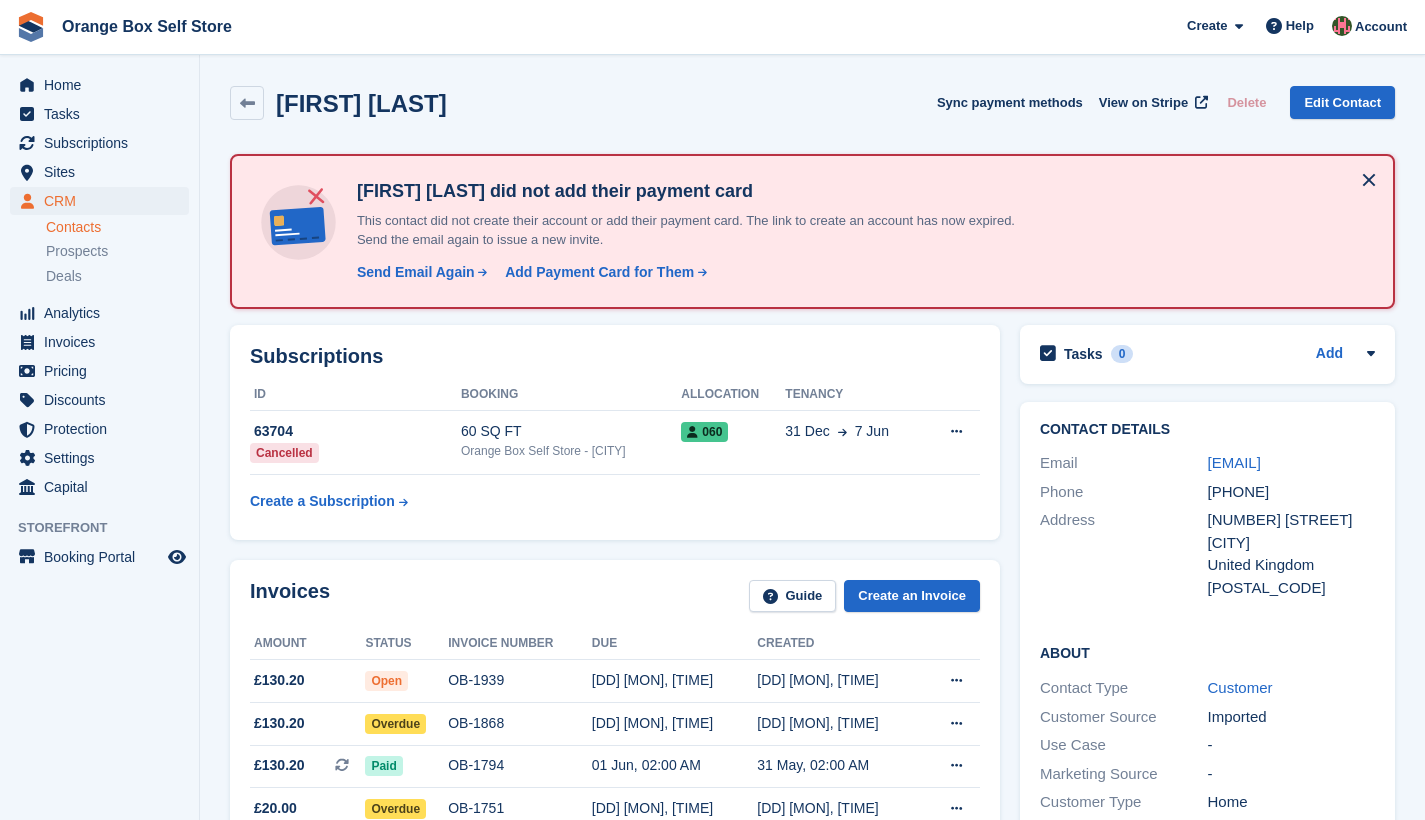 click at bounding box center [956, 431] 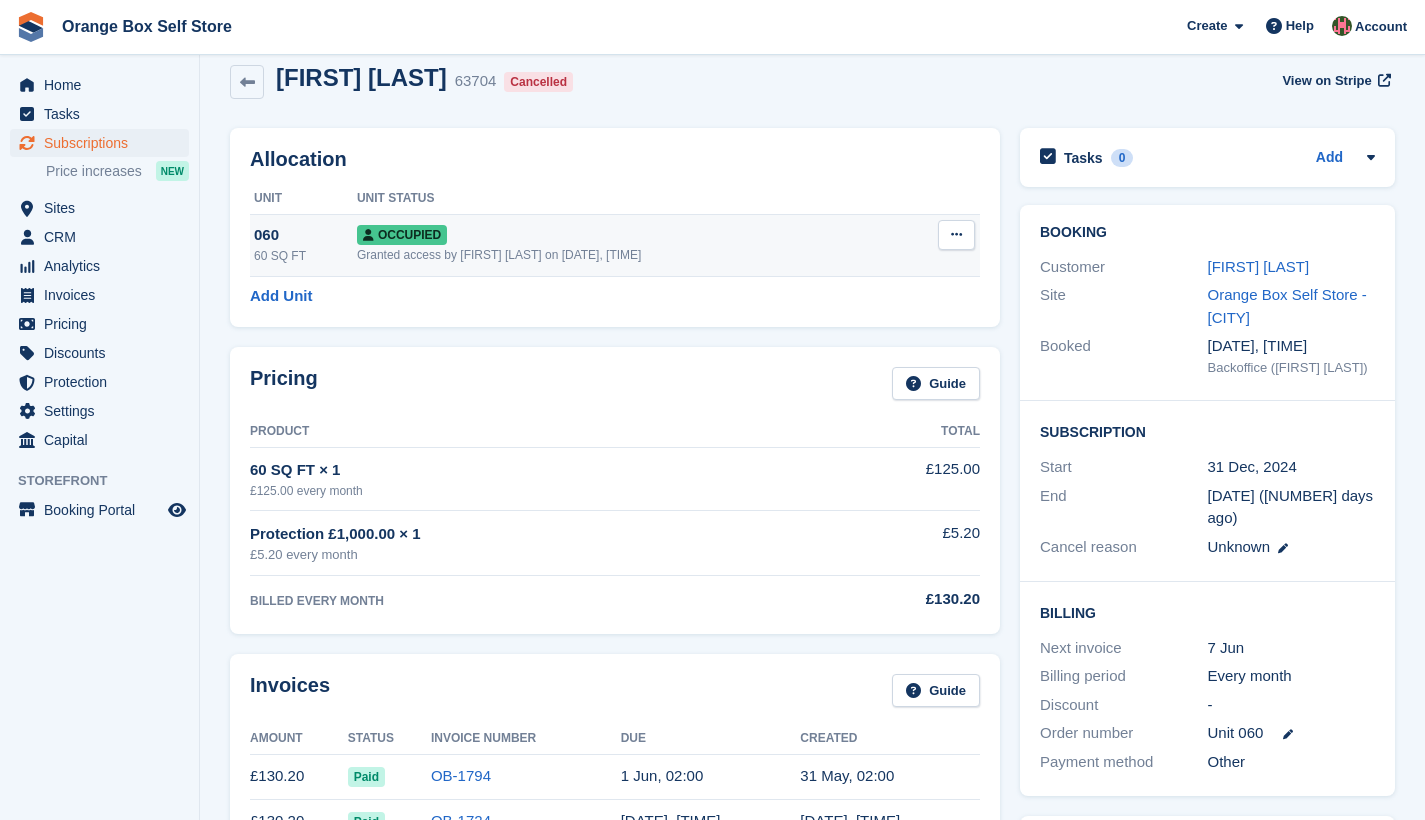 scroll, scrollTop: 22, scrollLeft: 0, axis: vertical 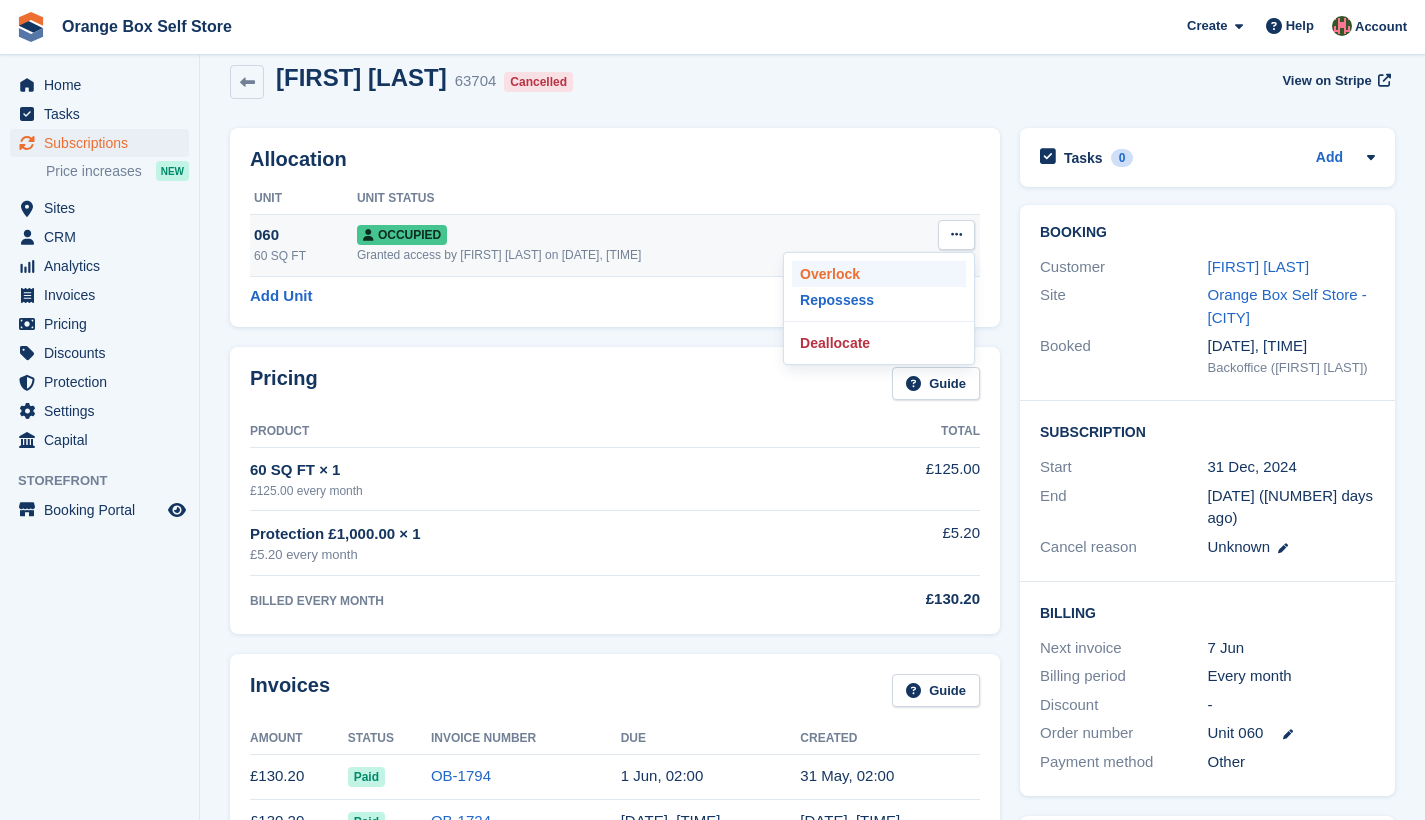 click on "Overlock" at bounding box center (879, 274) 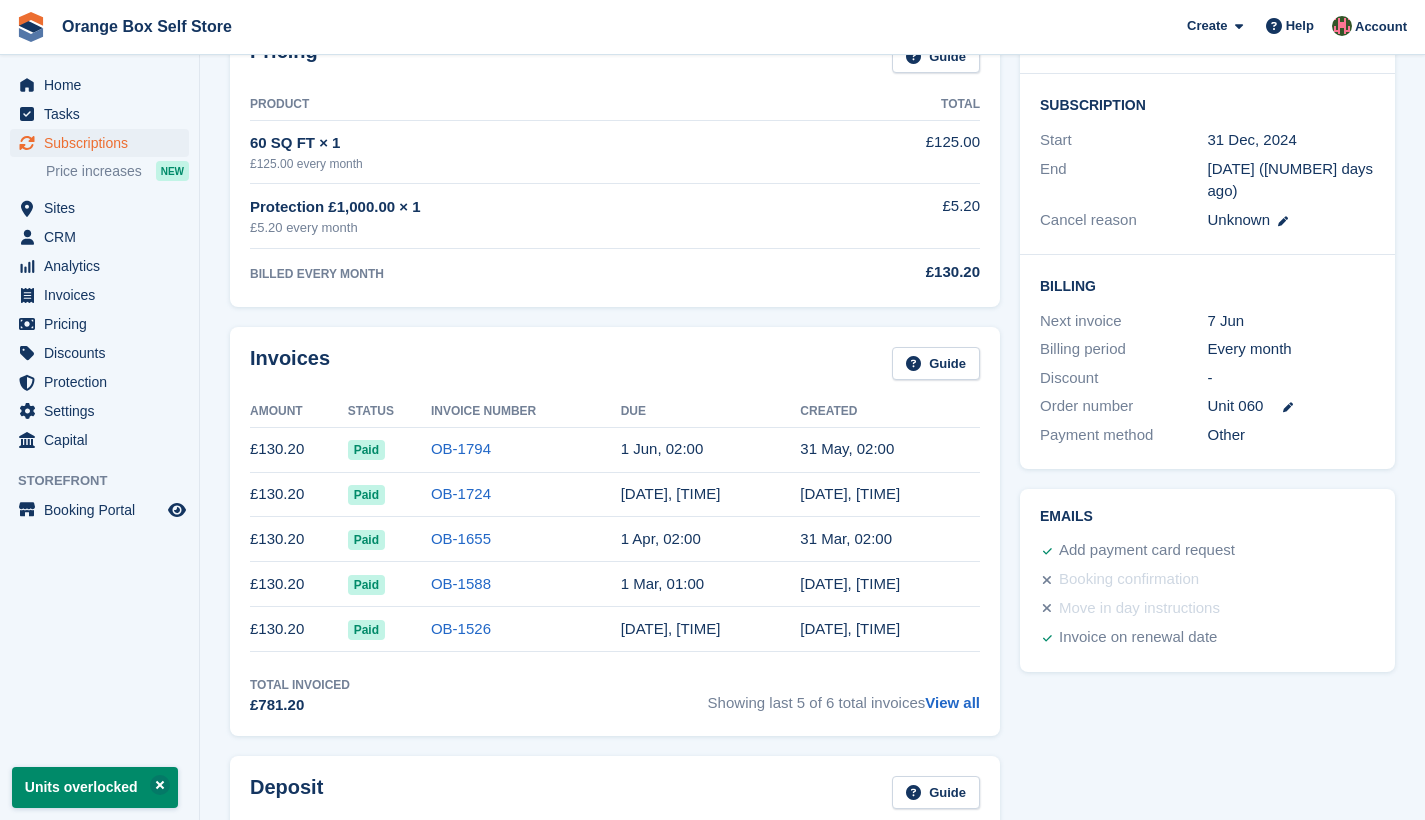 scroll, scrollTop: 0, scrollLeft: 0, axis: both 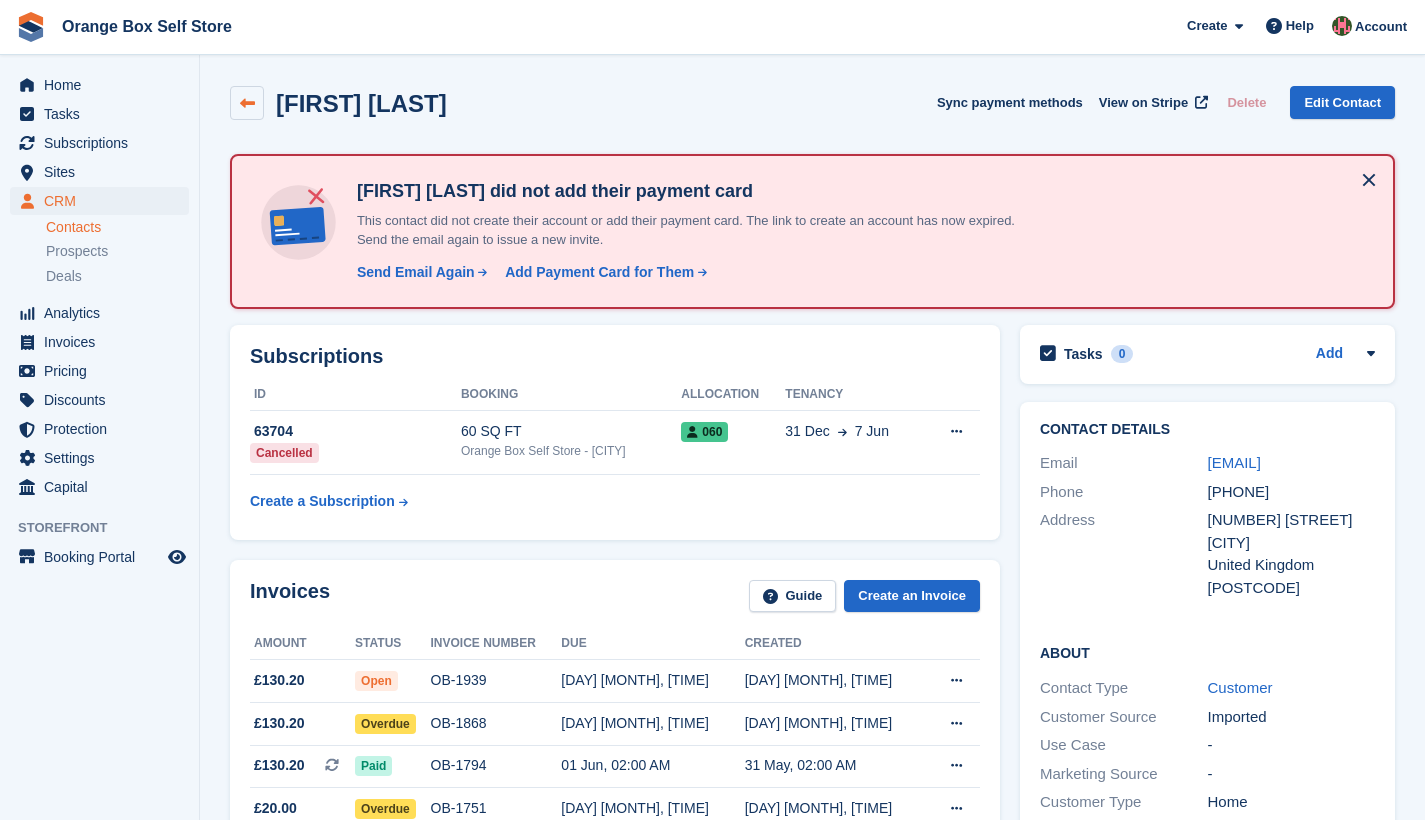 click at bounding box center [247, 103] 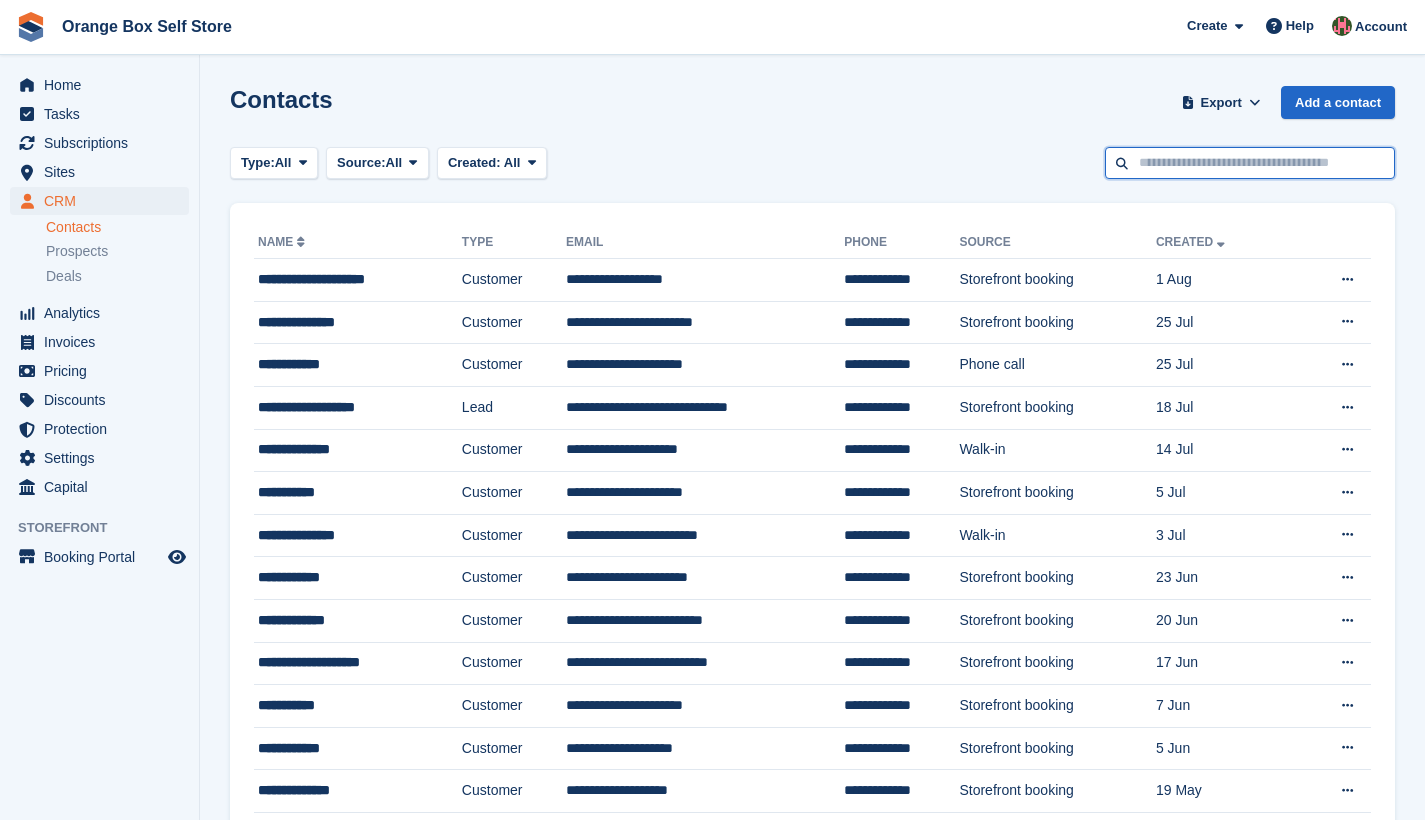 click at bounding box center (1250, 163) 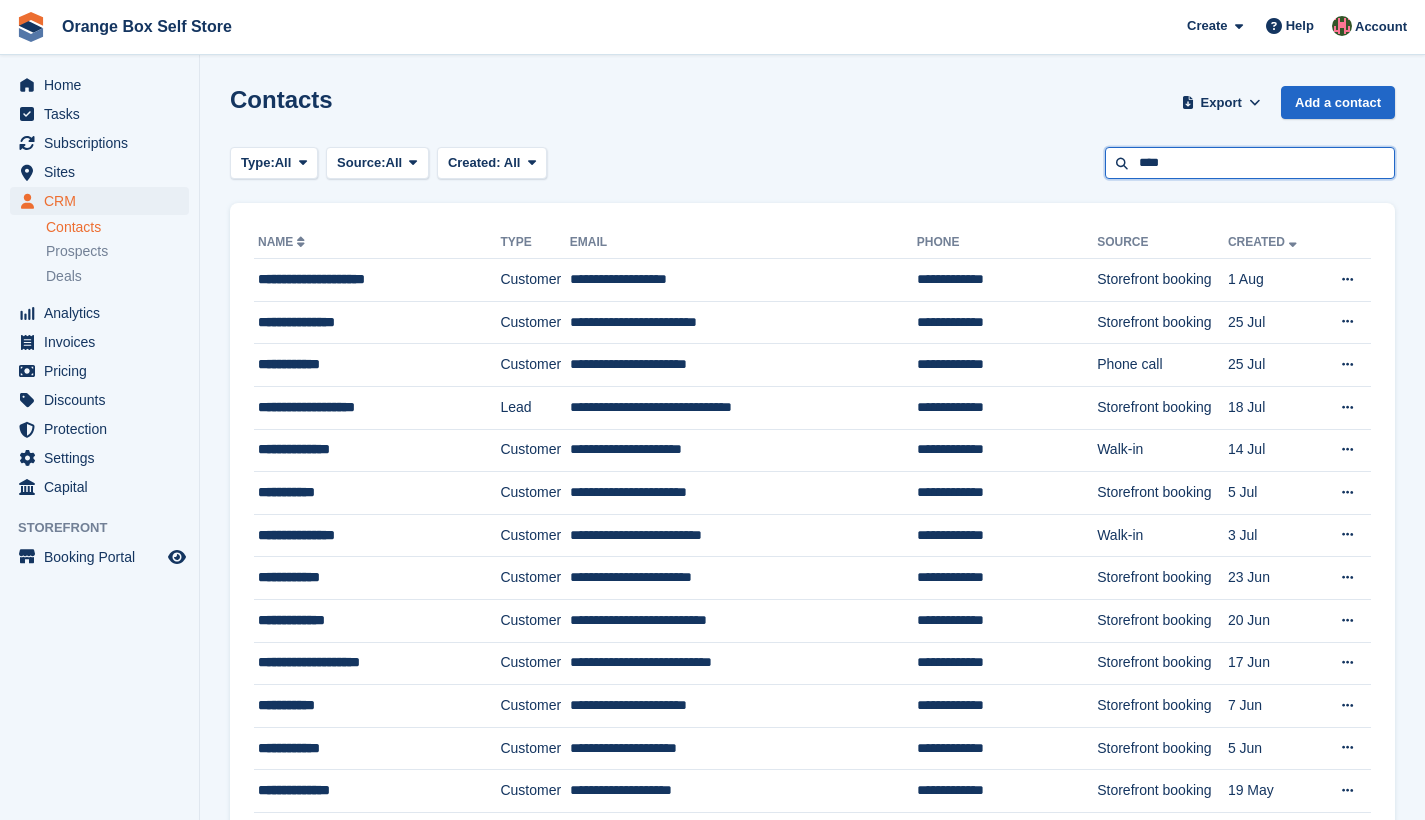 type on "****" 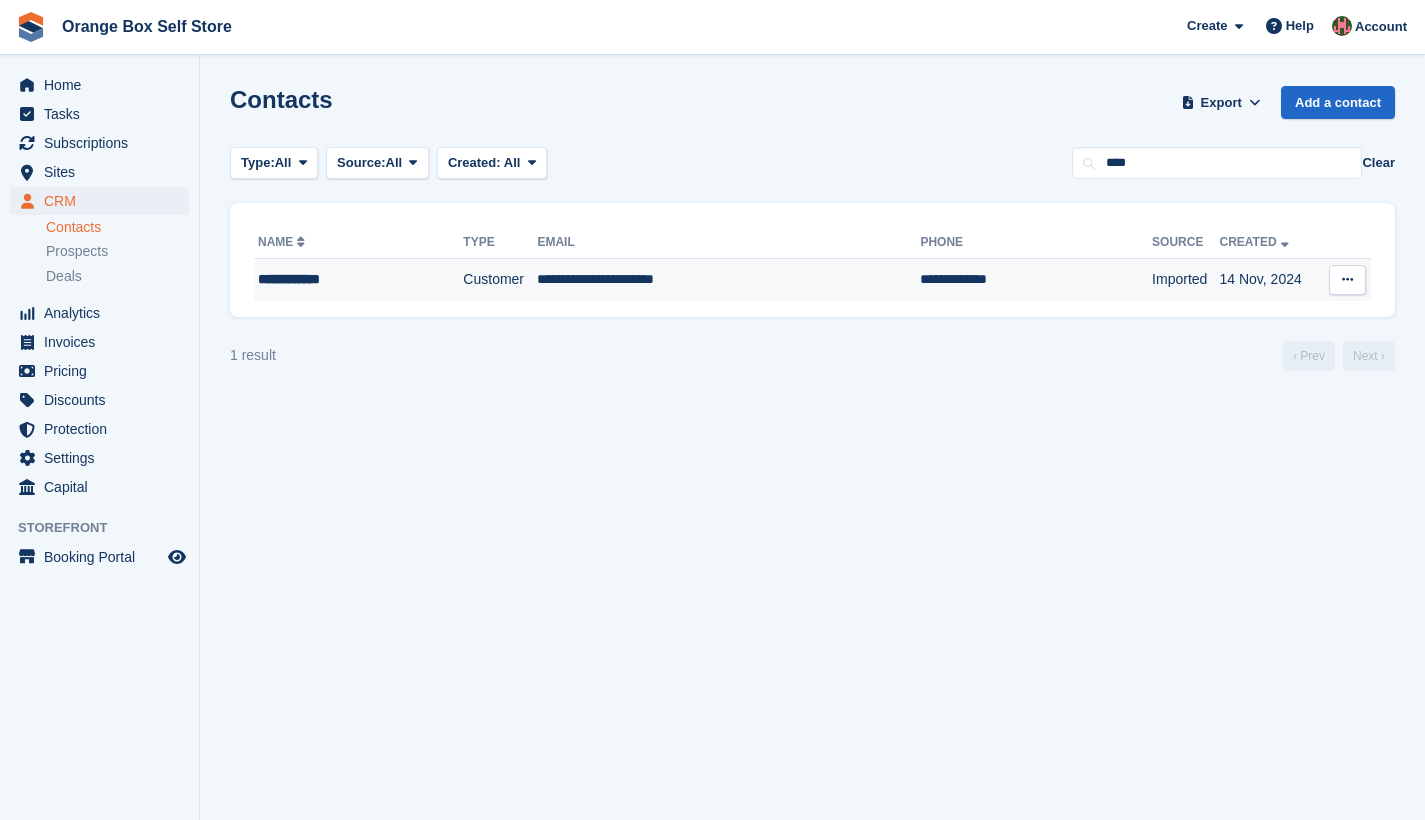click on "**********" at bounding box center (342, 279) 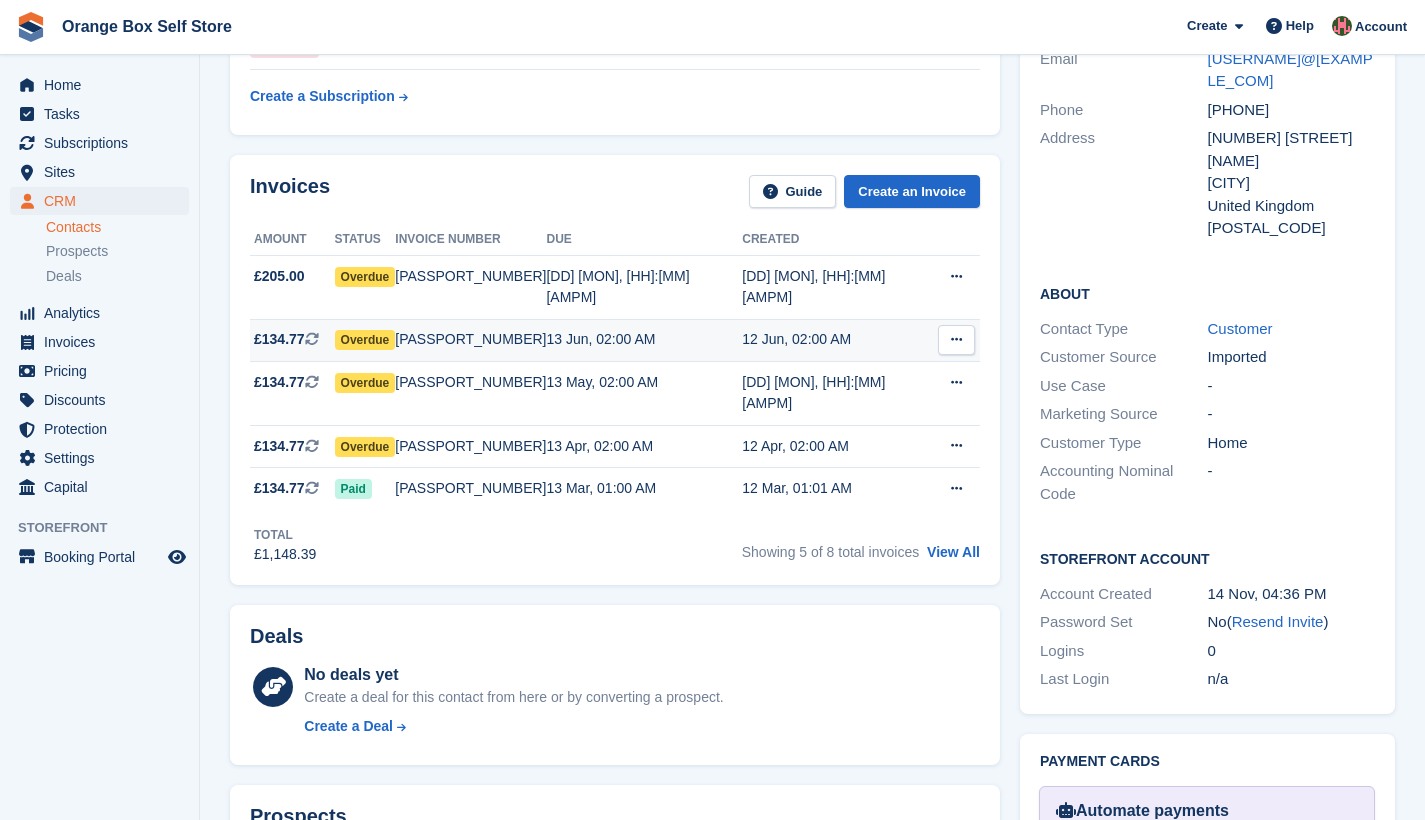 scroll, scrollTop: 459, scrollLeft: 0, axis: vertical 